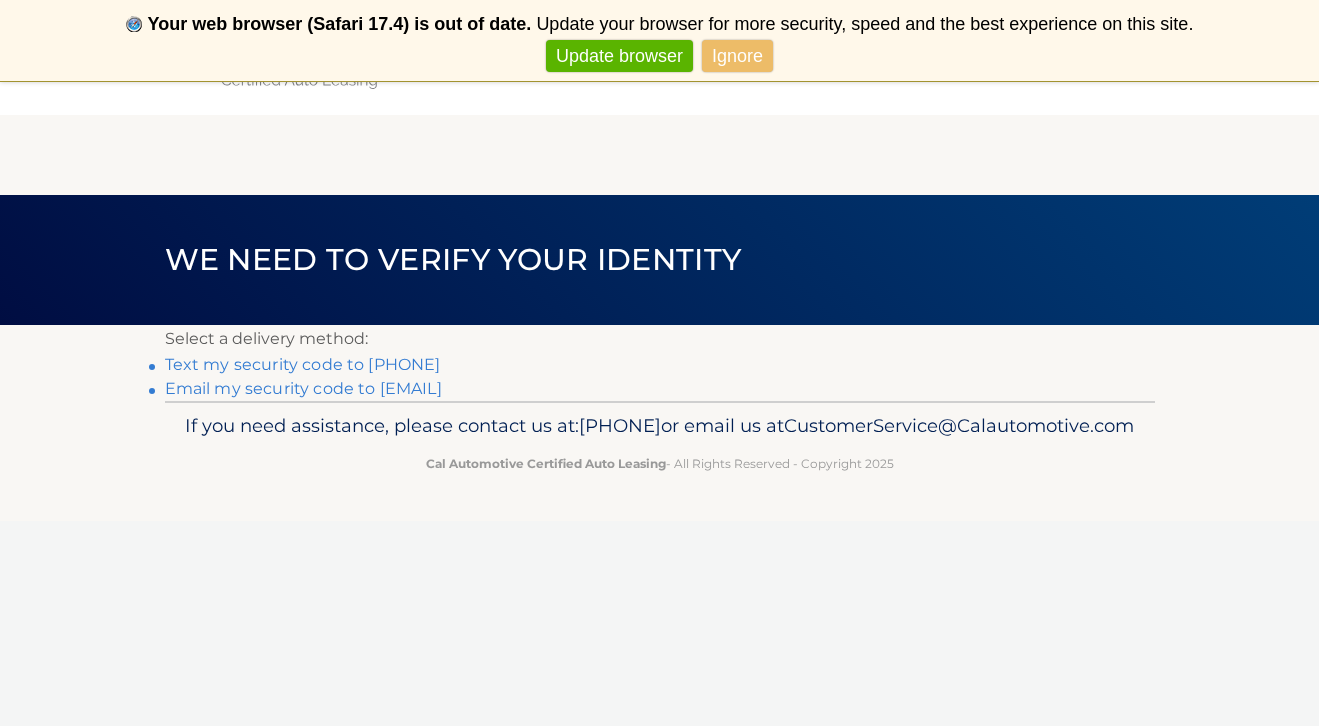 scroll, scrollTop: 0, scrollLeft: 0, axis: both 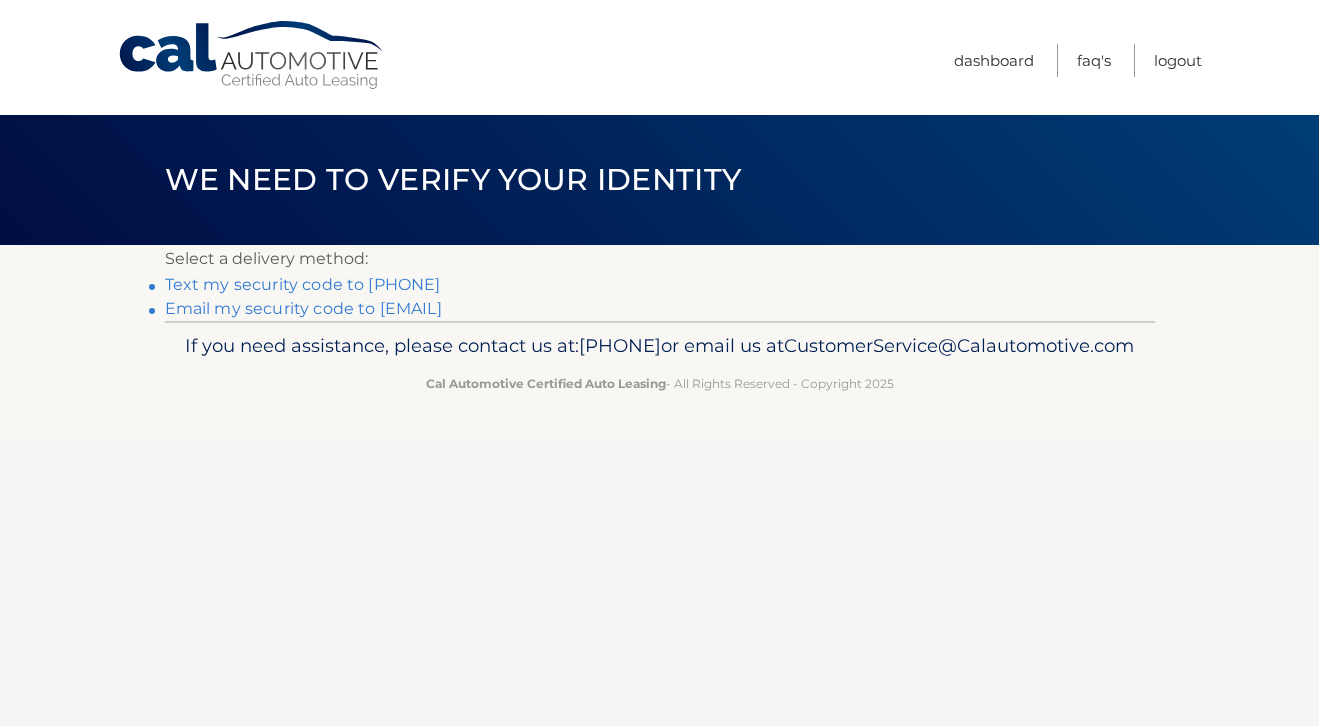 click on "Never show again" at bounding box center [659, 56] 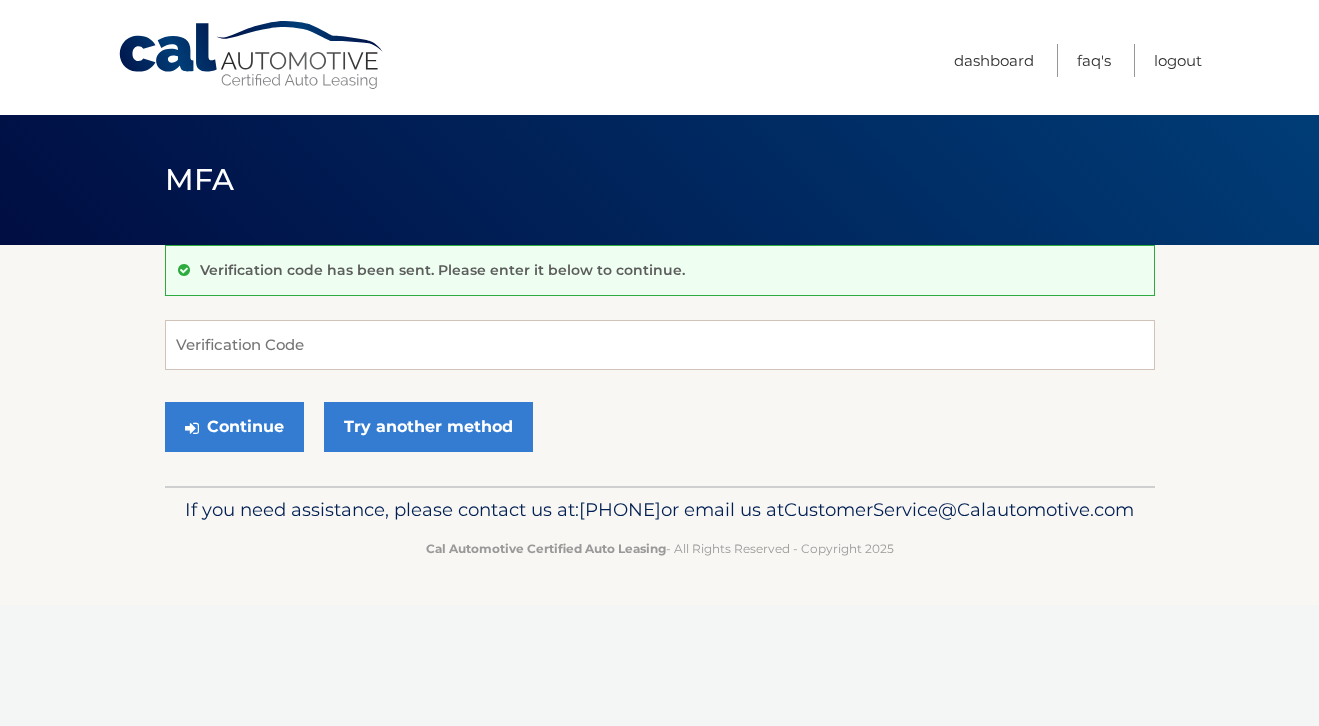 scroll, scrollTop: 0, scrollLeft: 0, axis: both 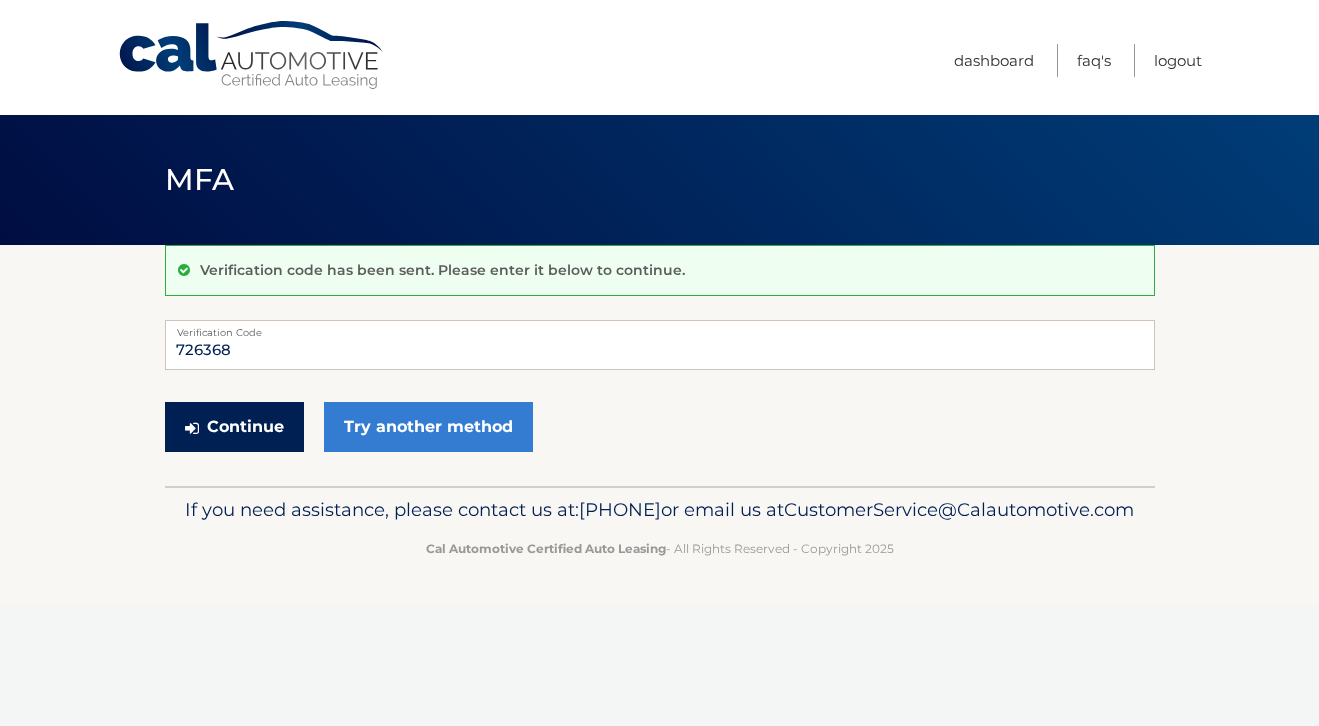 type on "726368" 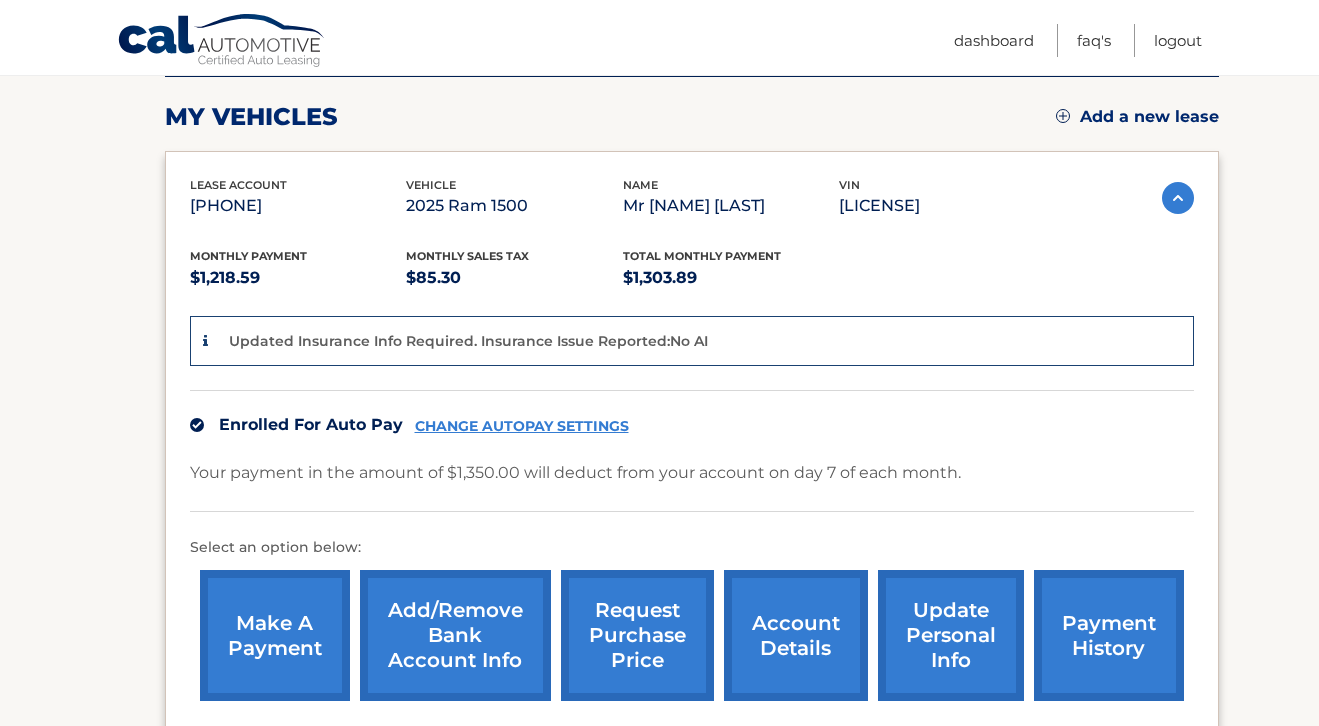 scroll, scrollTop: 262, scrollLeft: 0, axis: vertical 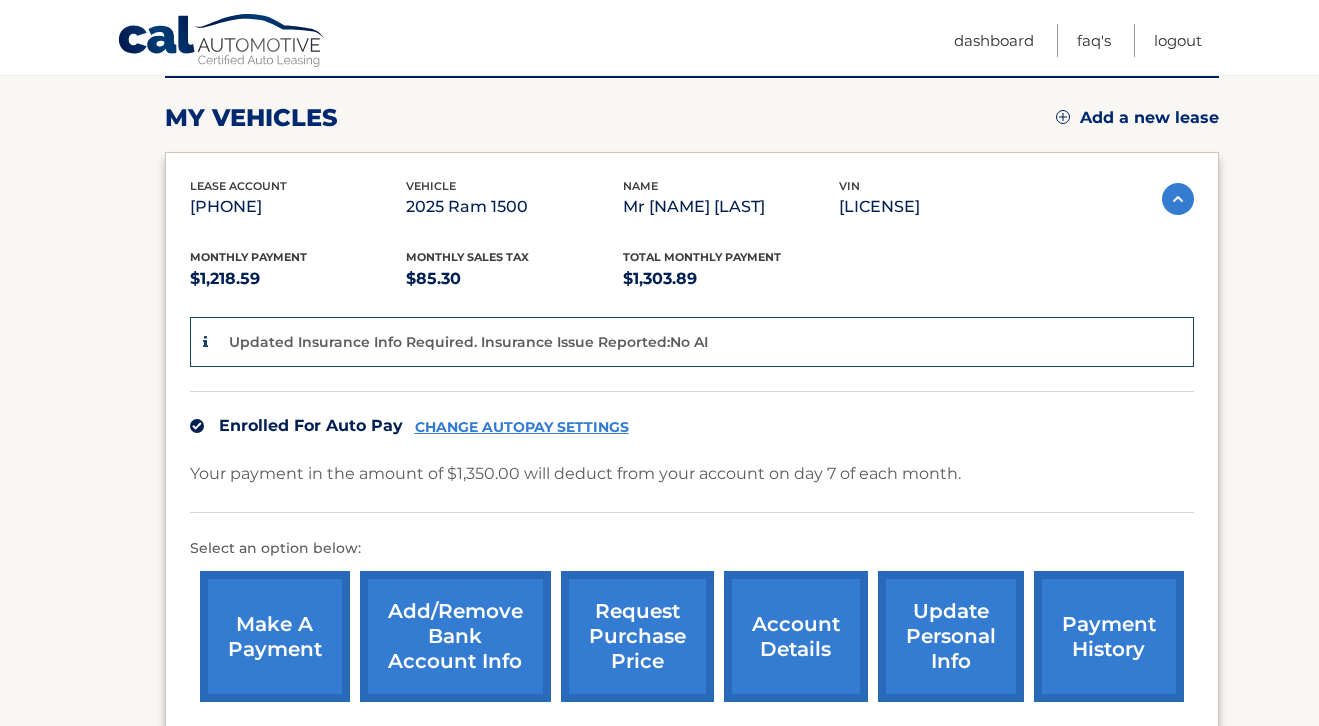 click on "Add a new lease" at bounding box center [1137, 118] 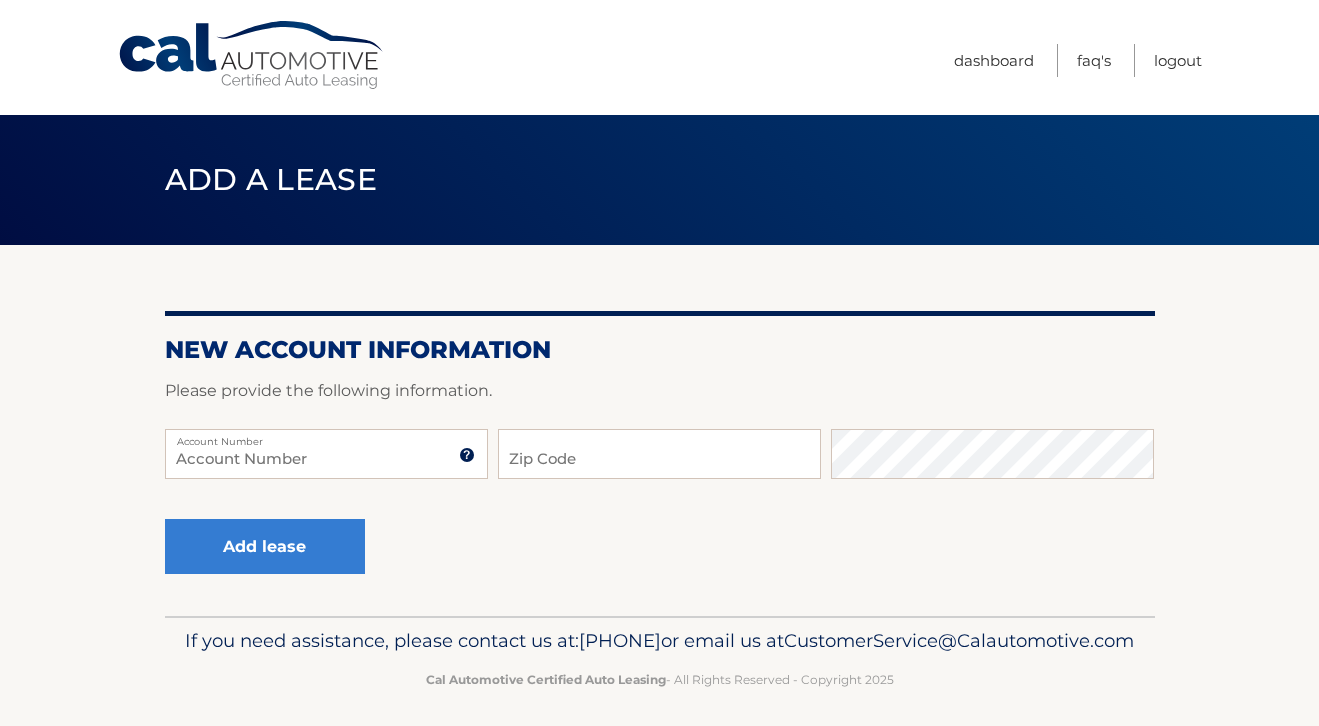 scroll, scrollTop: 0, scrollLeft: 0, axis: both 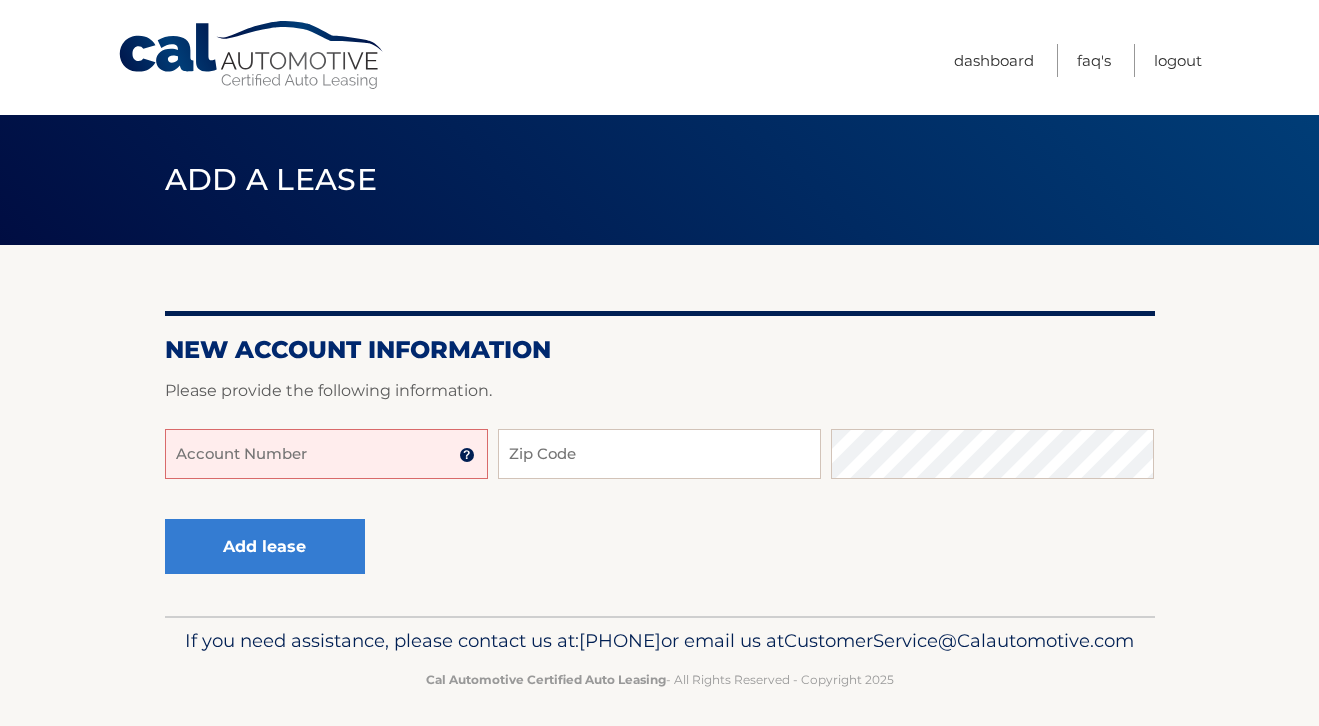 click on "Account Number" at bounding box center [326, 454] 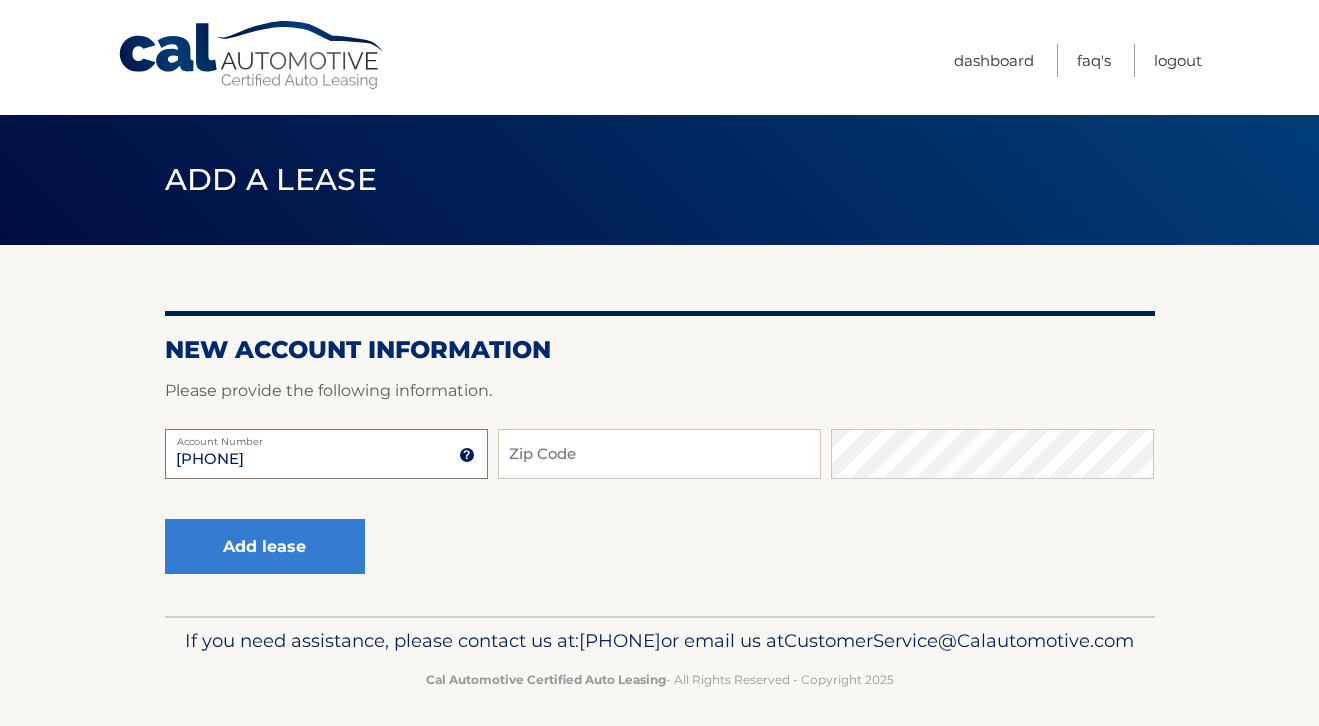 type on "44455954398" 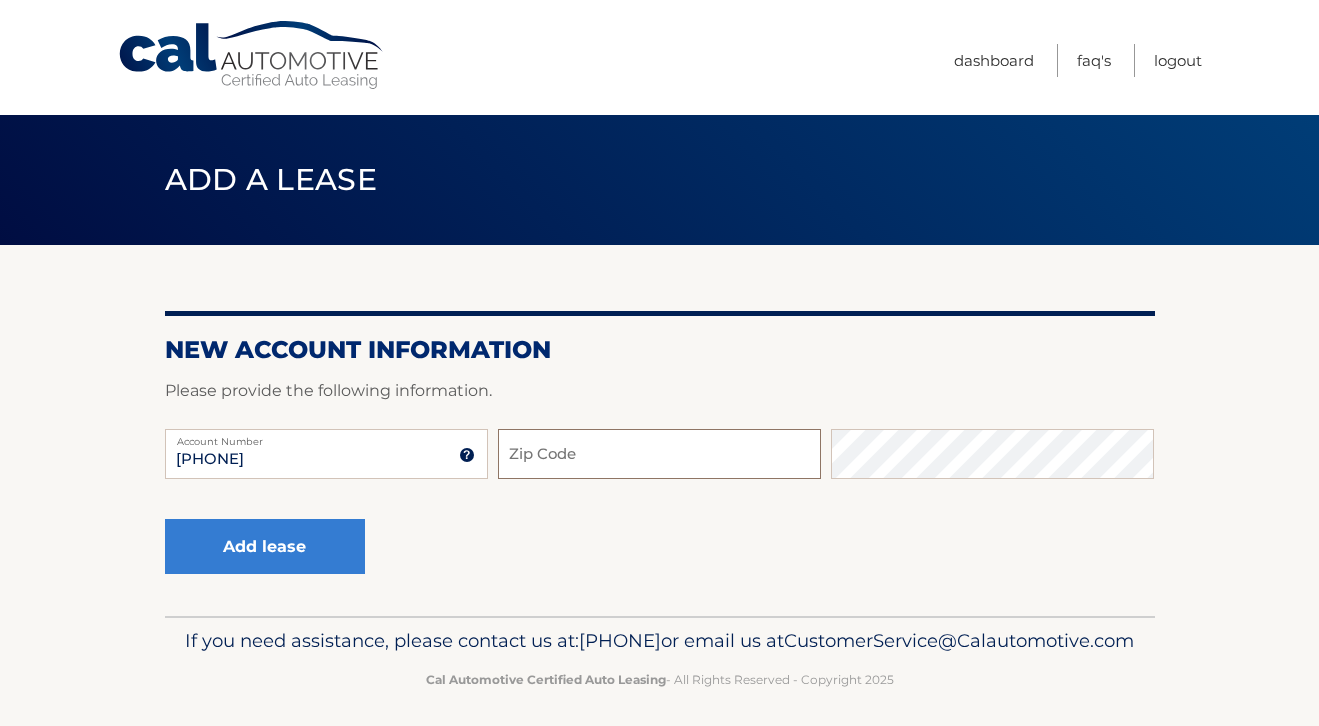 click on "Zip Code" at bounding box center [659, 454] 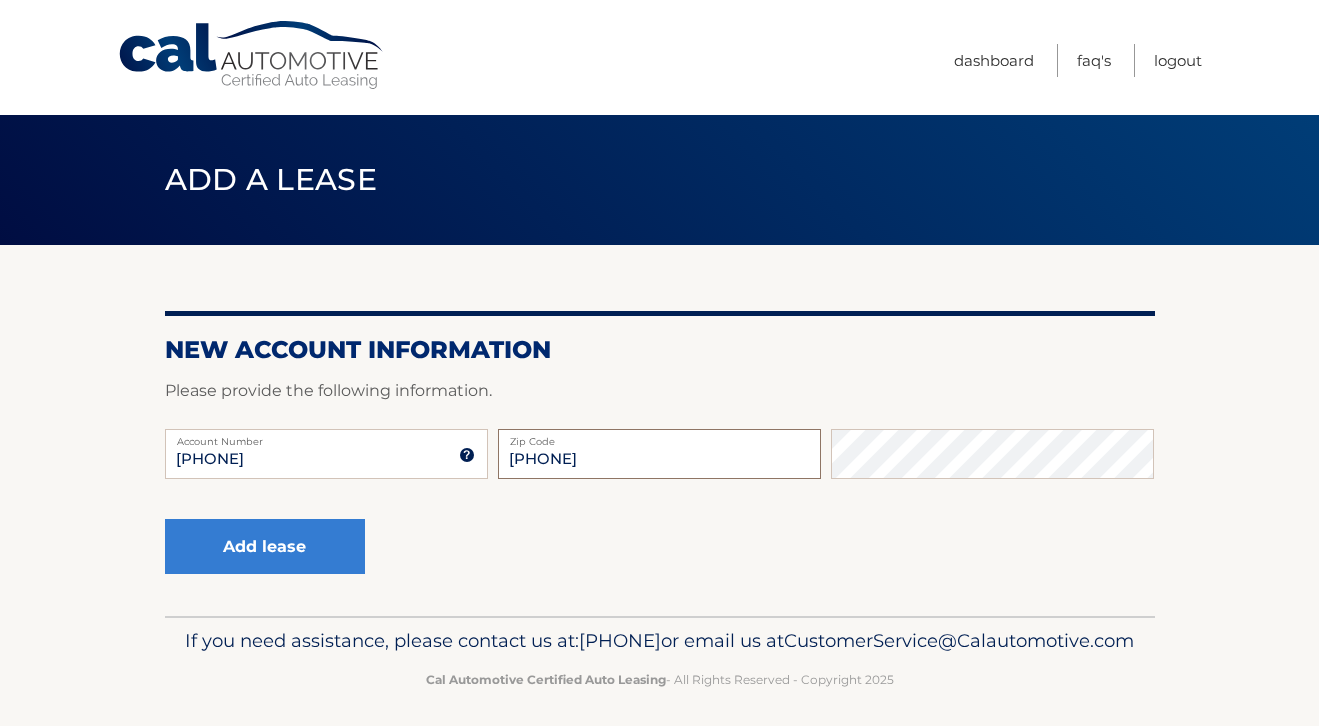 type on "33071" 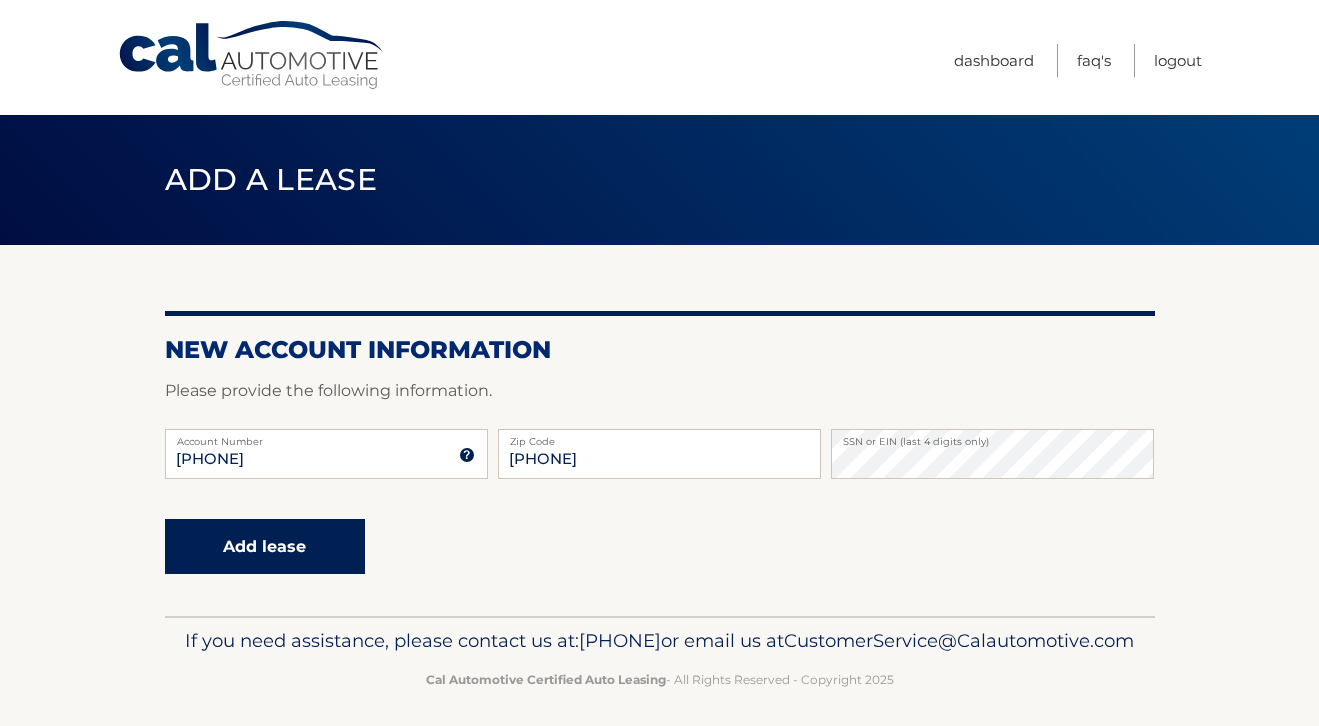 click on "Add lease" at bounding box center [265, 546] 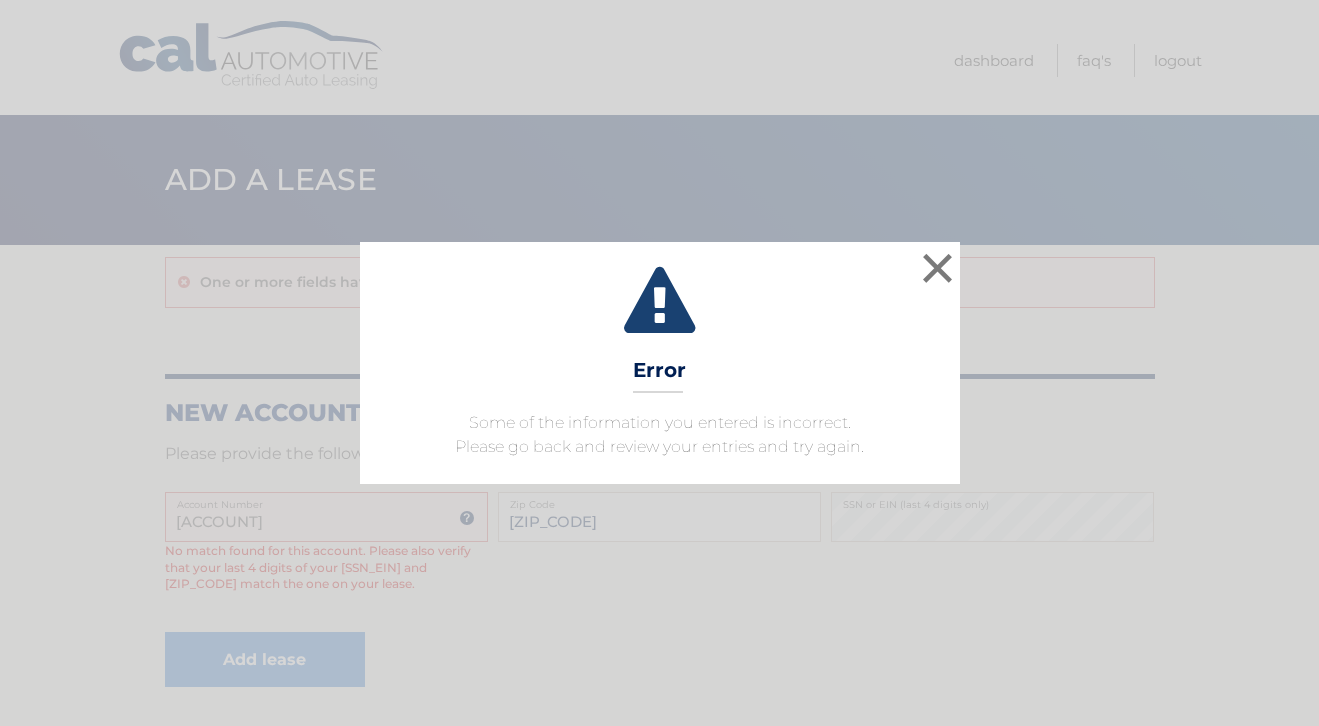 scroll, scrollTop: 0, scrollLeft: 0, axis: both 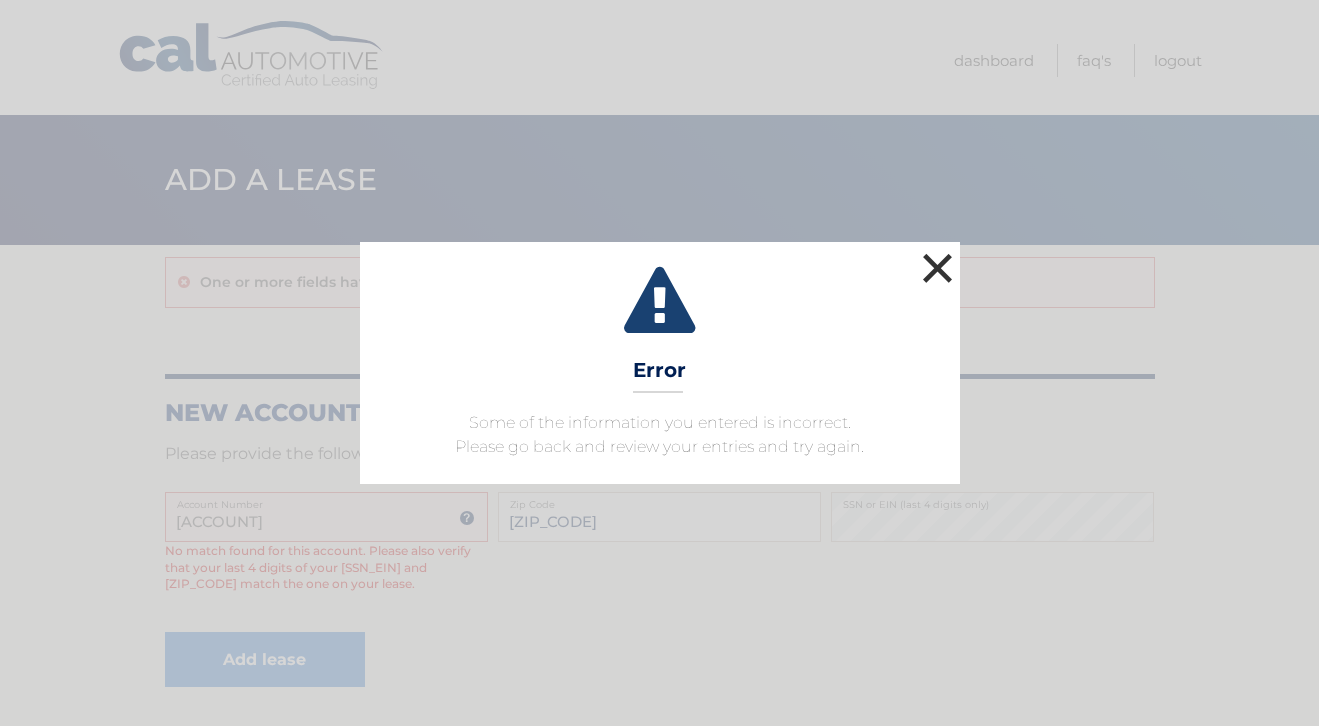 click on "×" at bounding box center [938, 268] 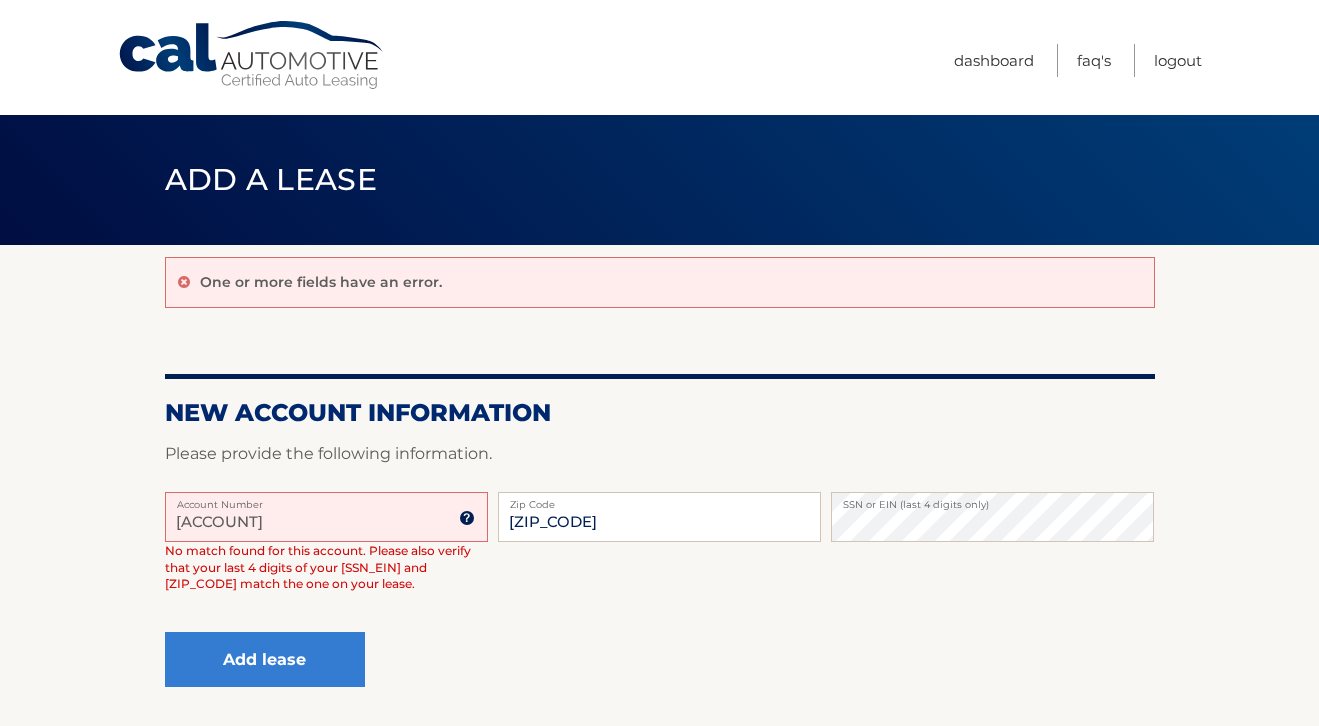 click on "[ACCOUNT]" at bounding box center (326, 517) 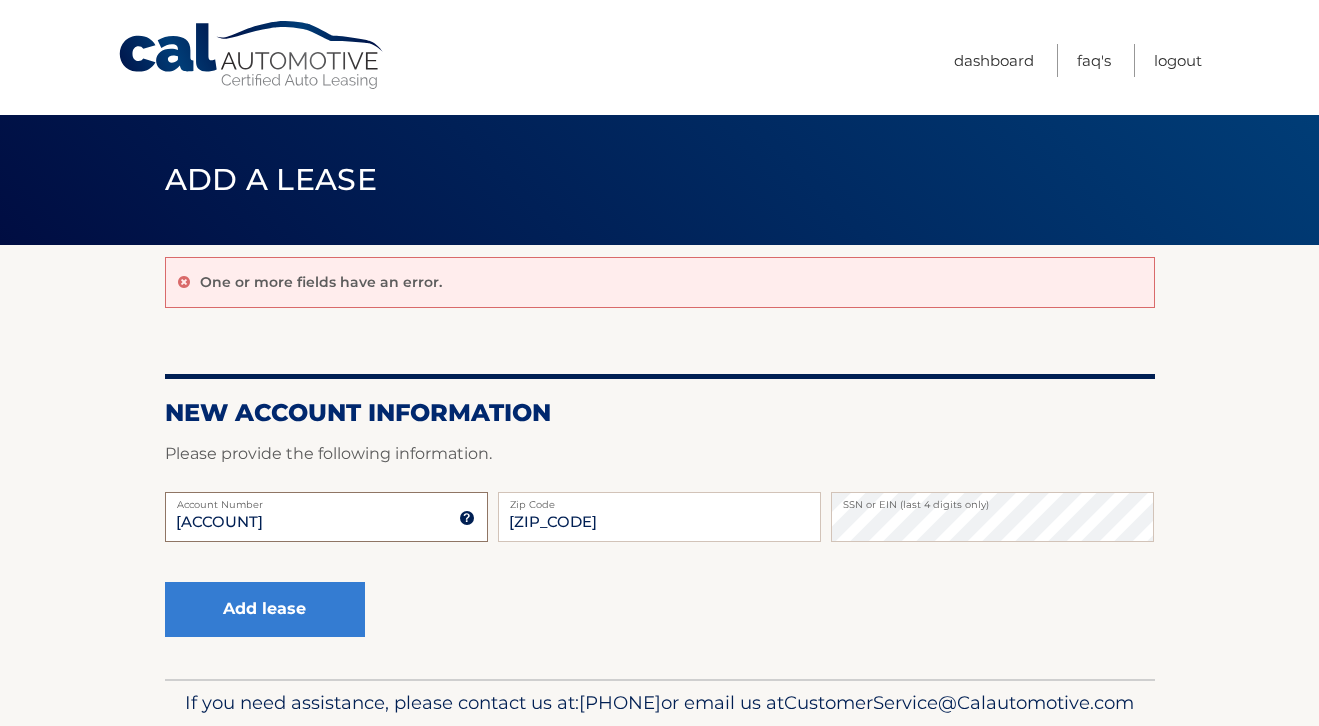 click on "4445595
Account Number
11 digit account number provided on your coupon book or Welcome Letter
33071
Zip Code
SSN or EIN (last 4 digits only)
Add lease" at bounding box center (660, 585) 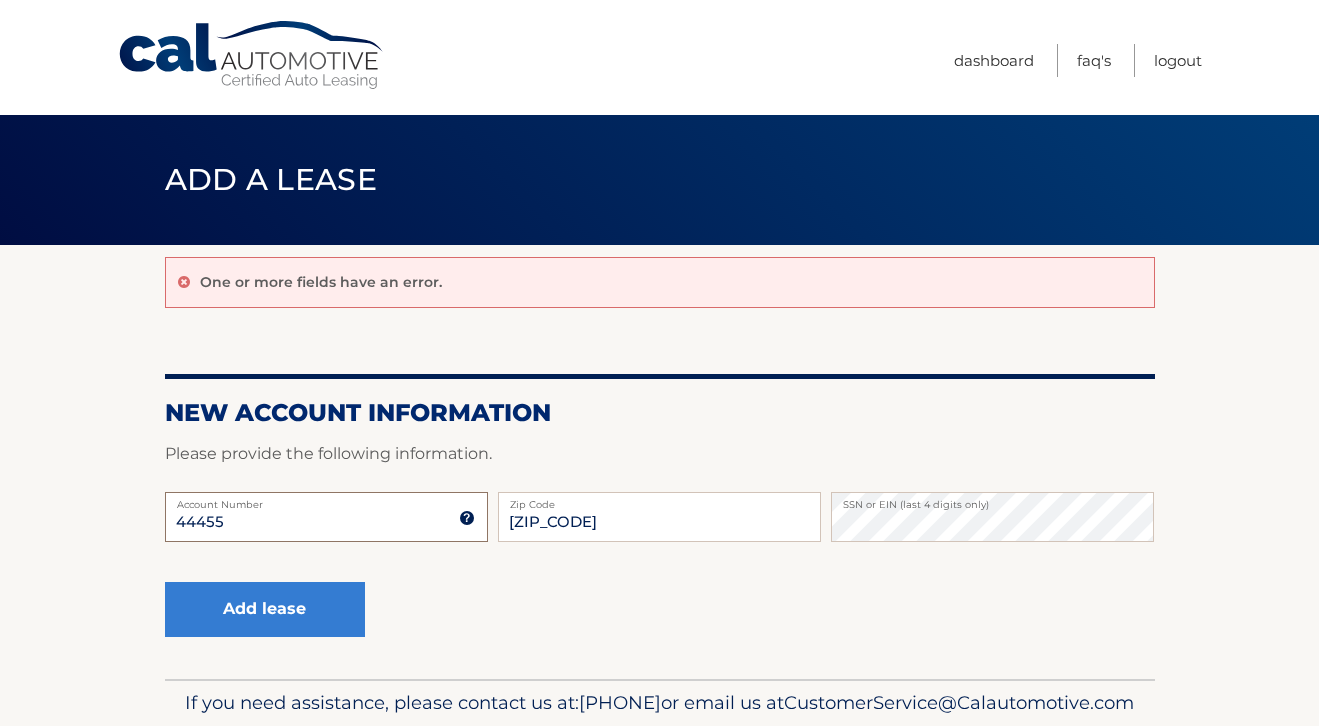 scroll, scrollTop: 102, scrollLeft: 0, axis: vertical 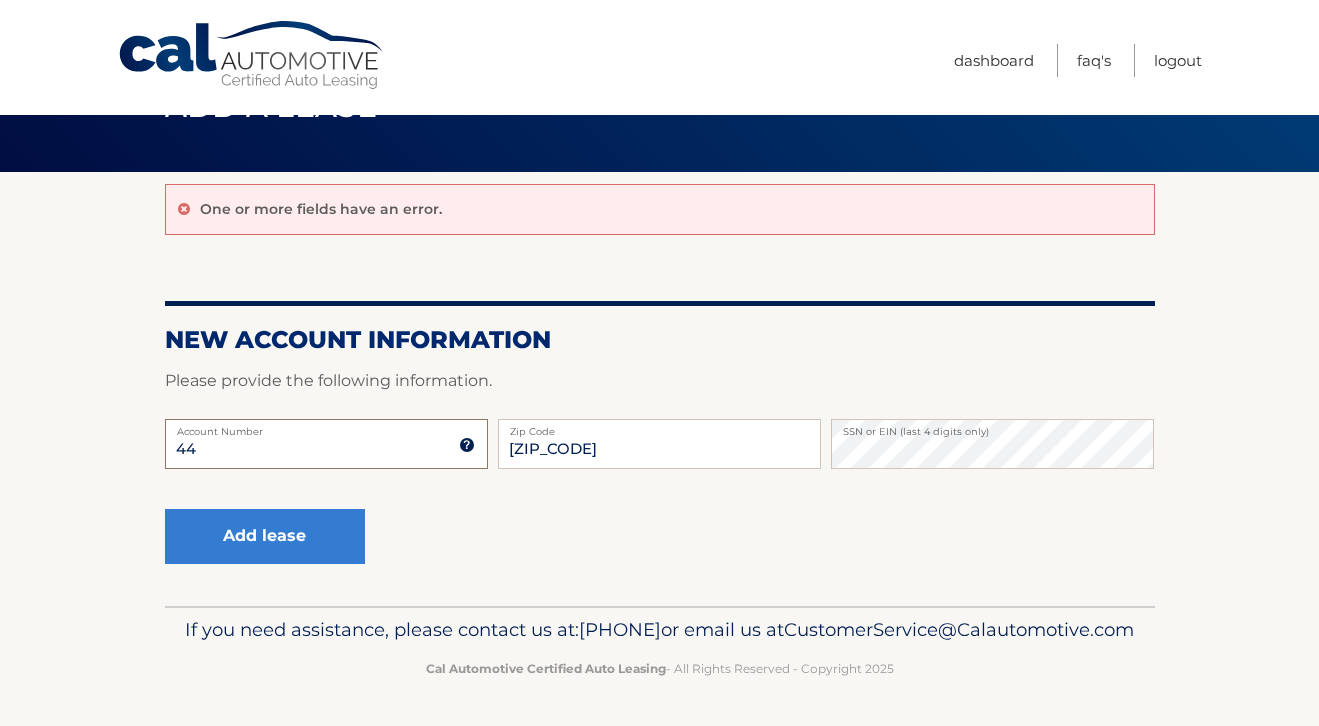 type on "4" 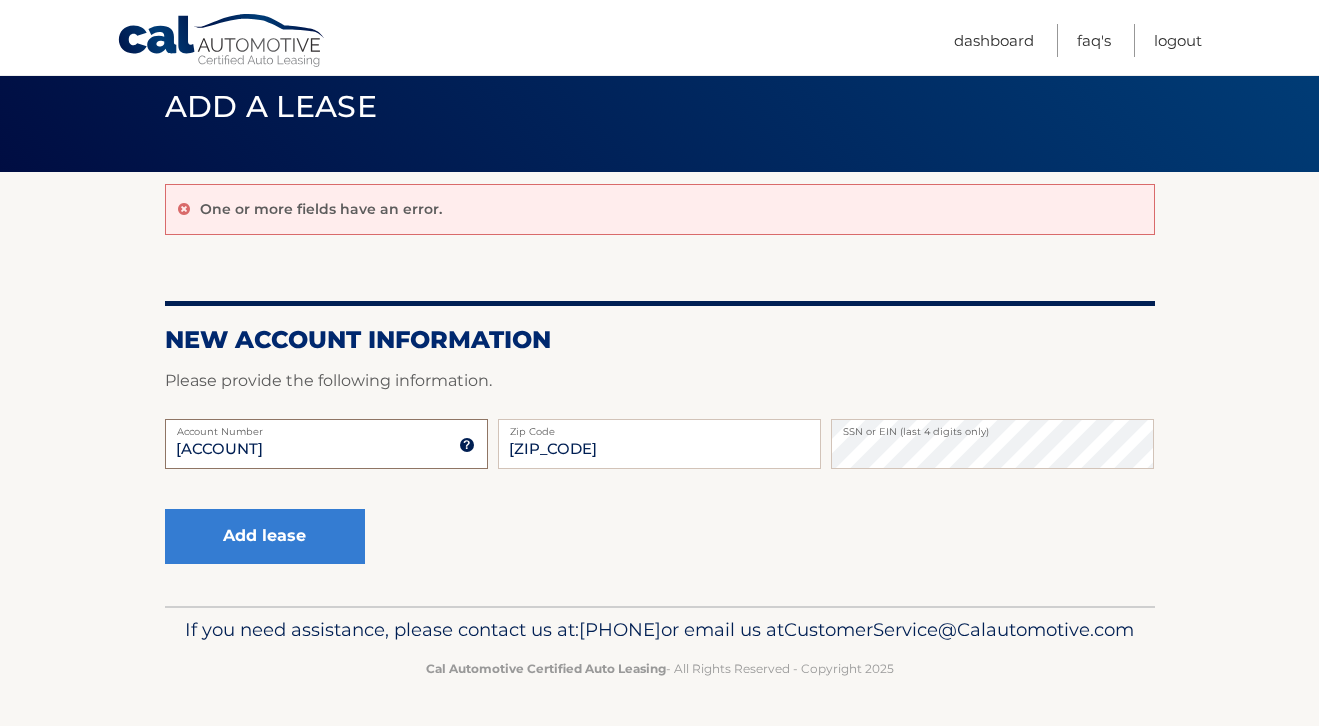 type on "[PHONE]" 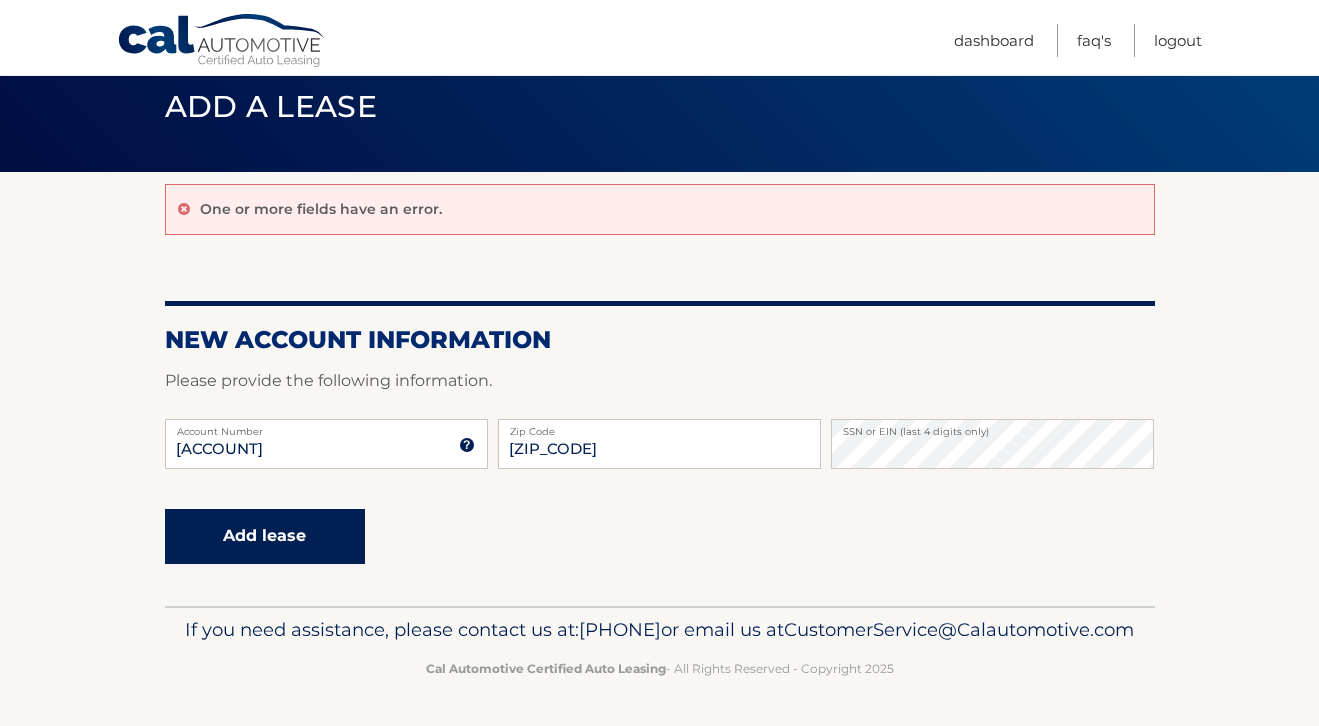 click on "Add lease" at bounding box center (265, 536) 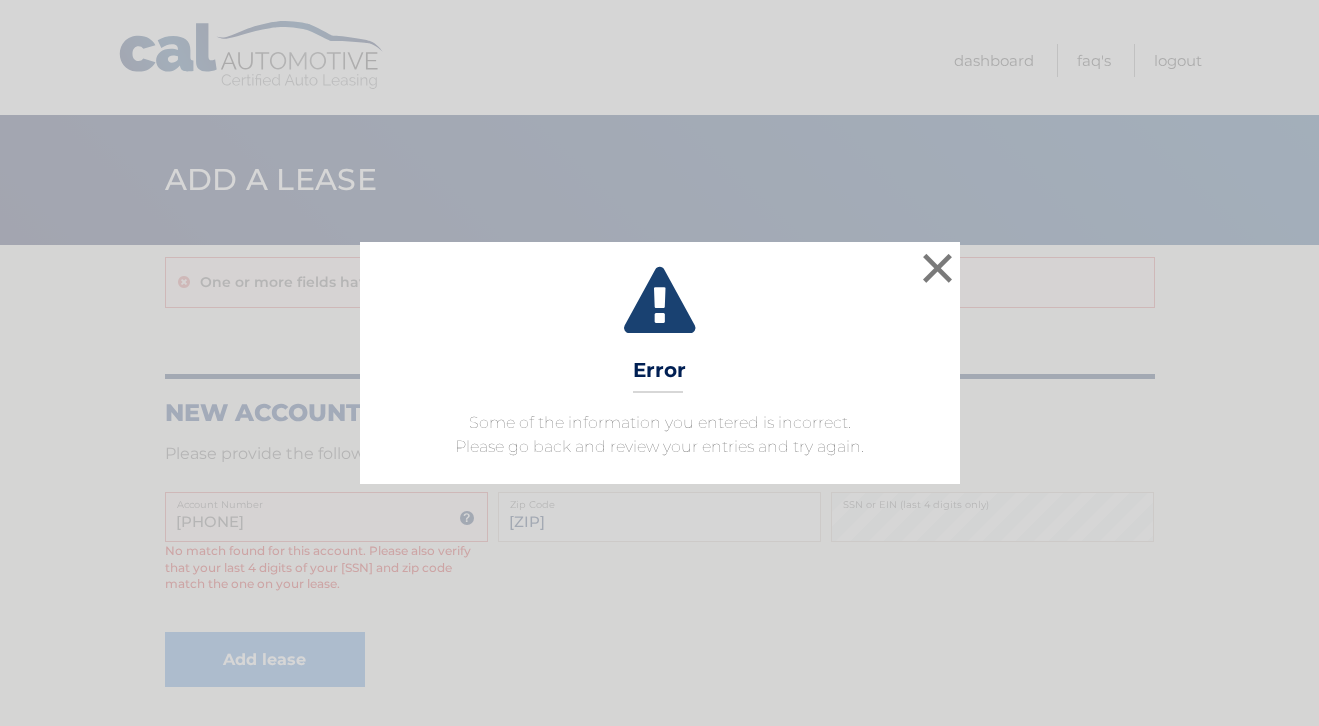 scroll, scrollTop: 0, scrollLeft: 0, axis: both 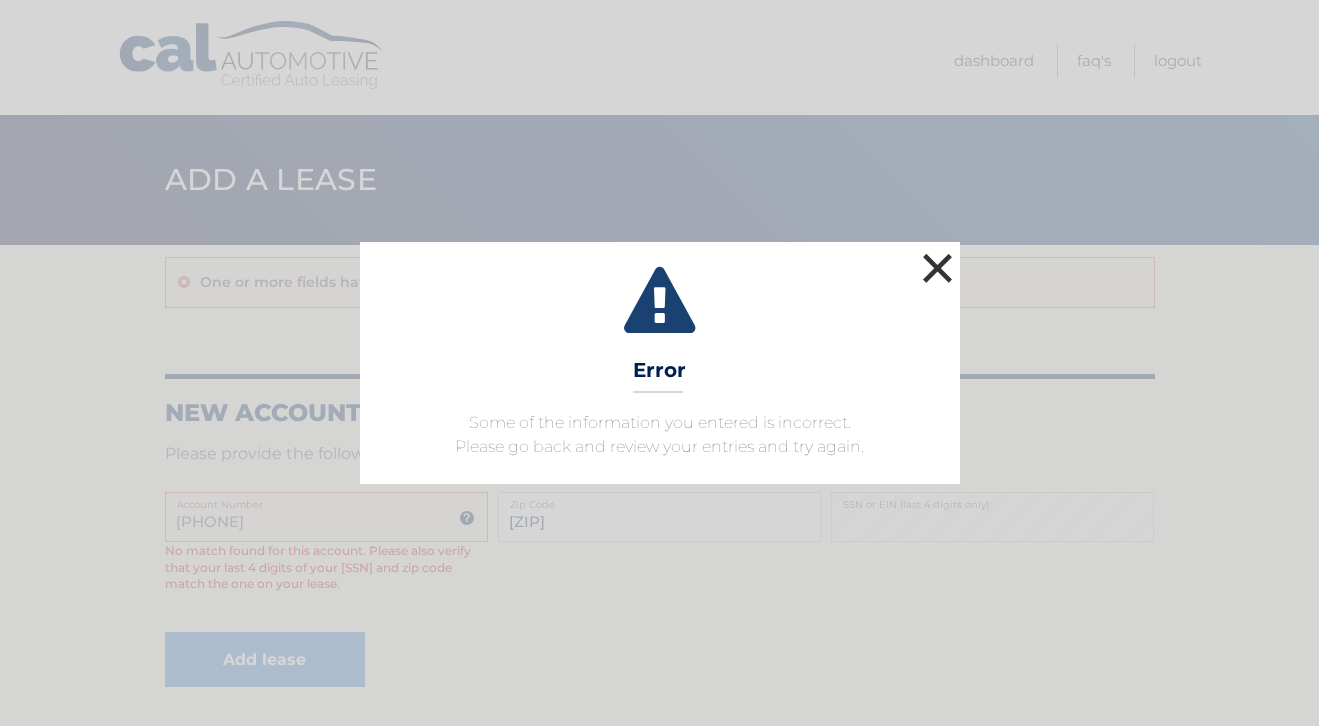click on "×" at bounding box center [938, 268] 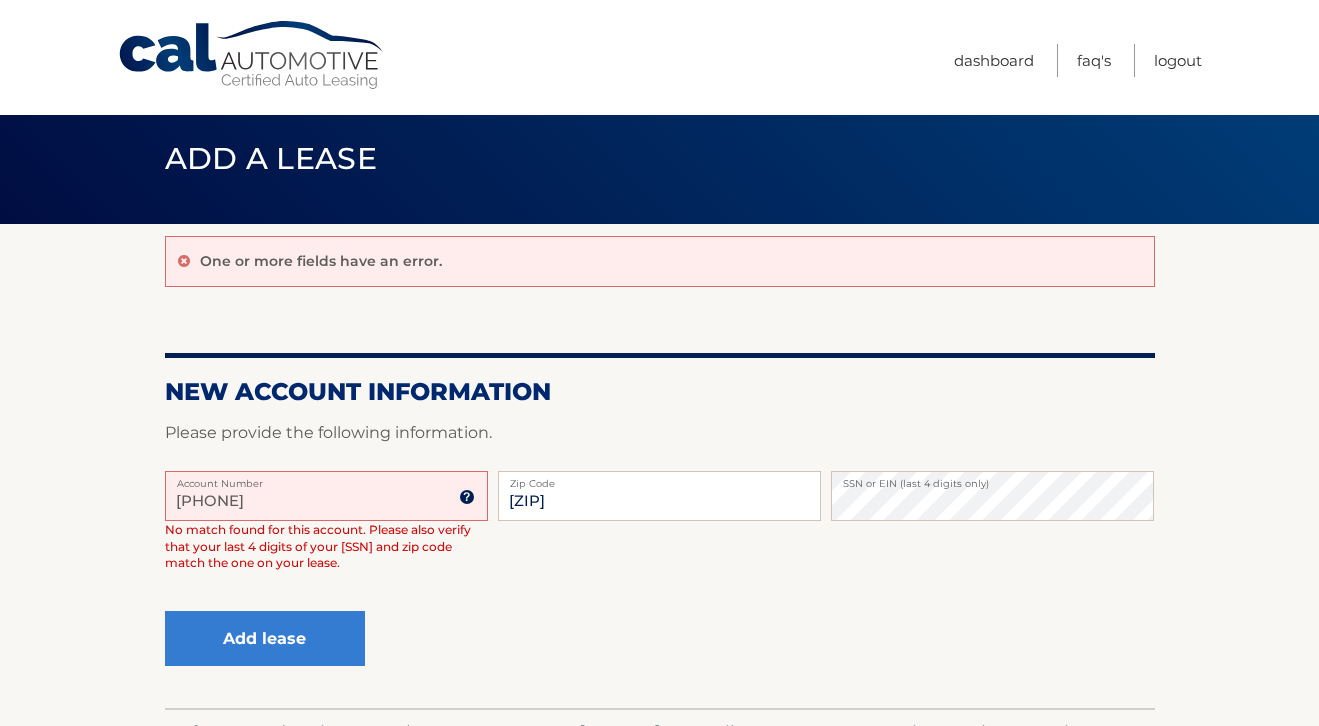 scroll, scrollTop: 26, scrollLeft: 0, axis: vertical 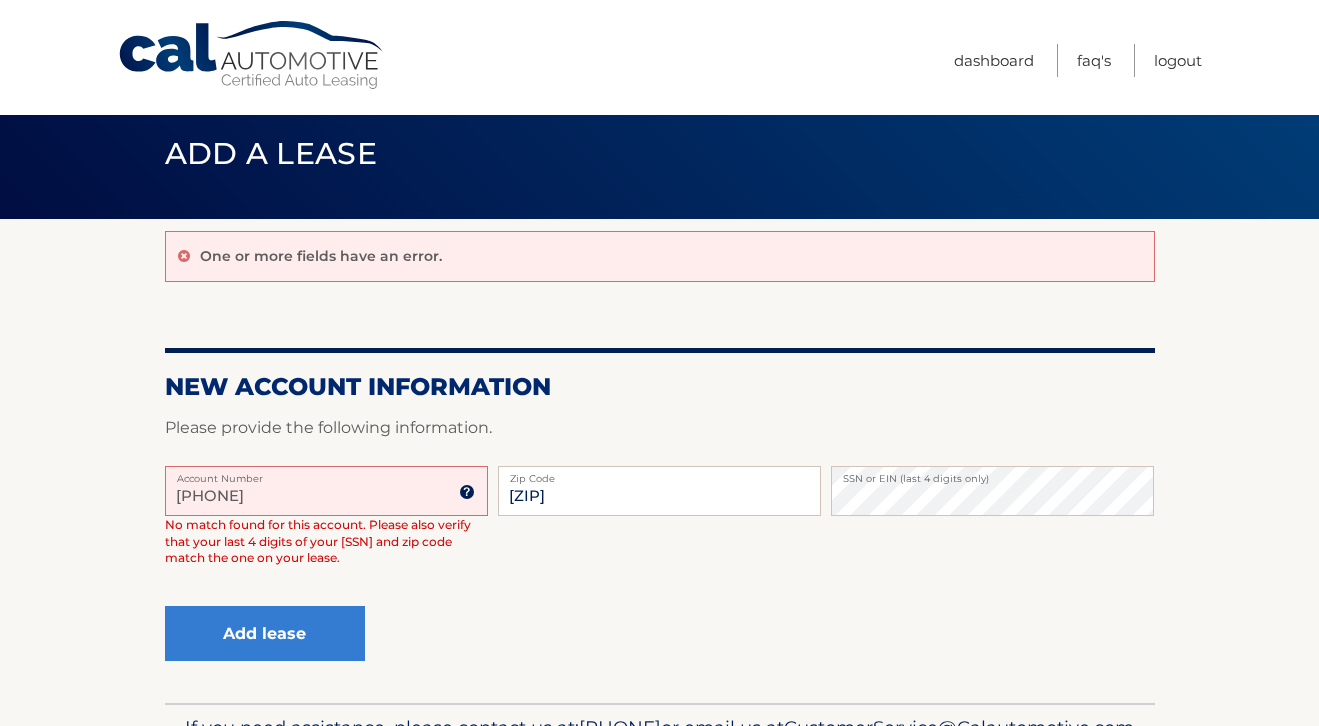 drag, startPoint x: 174, startPoint y: 493, endPoint x: 246, endPoint y: 504, distance: 72.835434 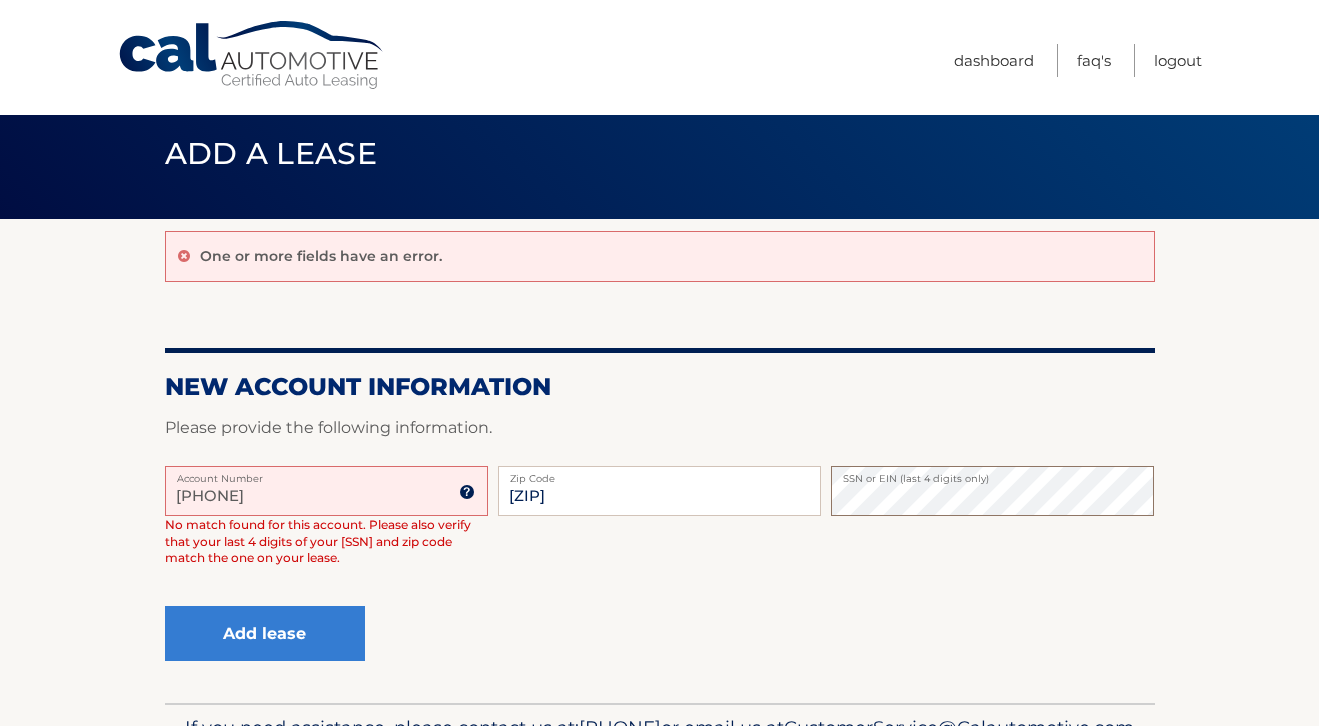 click on "Account Number
11 digit account number provided on your coupon book or Welcome Letter
No match found for this account.  Please also verify that your last 4 digits of your [SSN] and zip code match the one on your lease.
[ZIP]
Zip Code
SSN or EIN (last 4 digits only)" at bounding box center [660, 532] 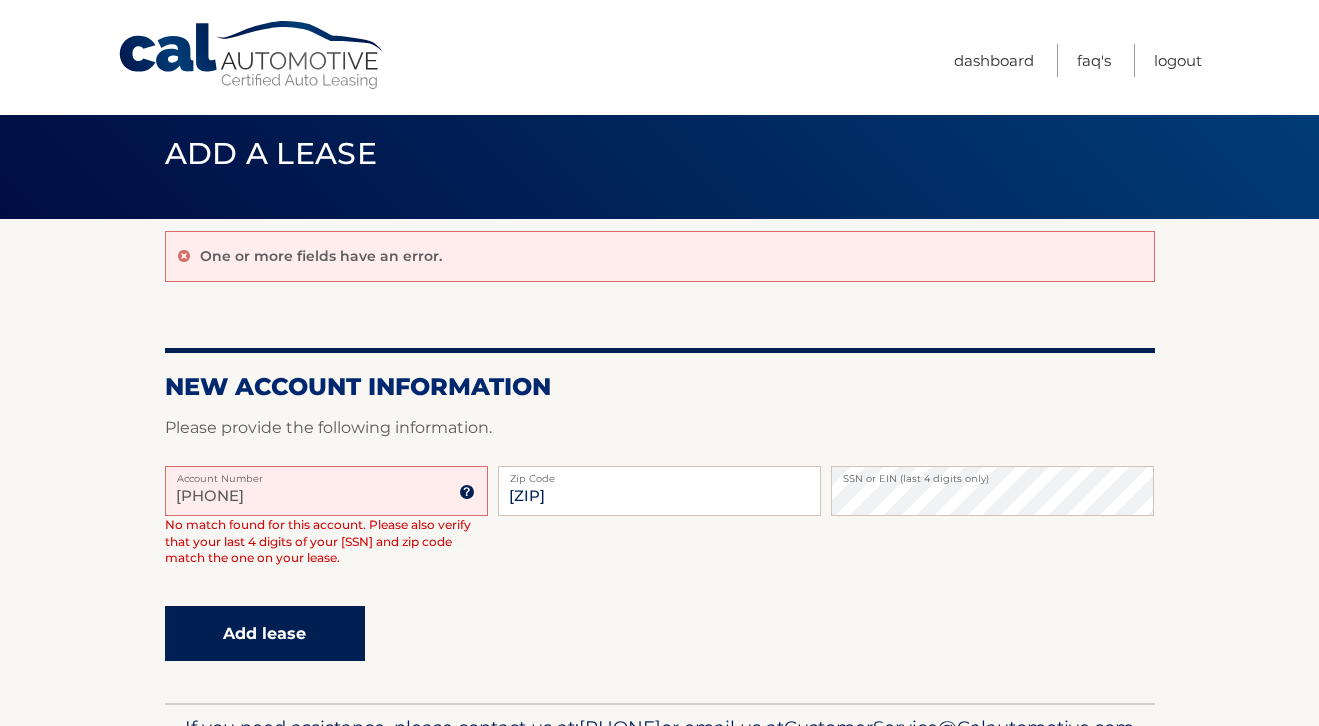 click on "Add lease" at bounding box center (265, 633) 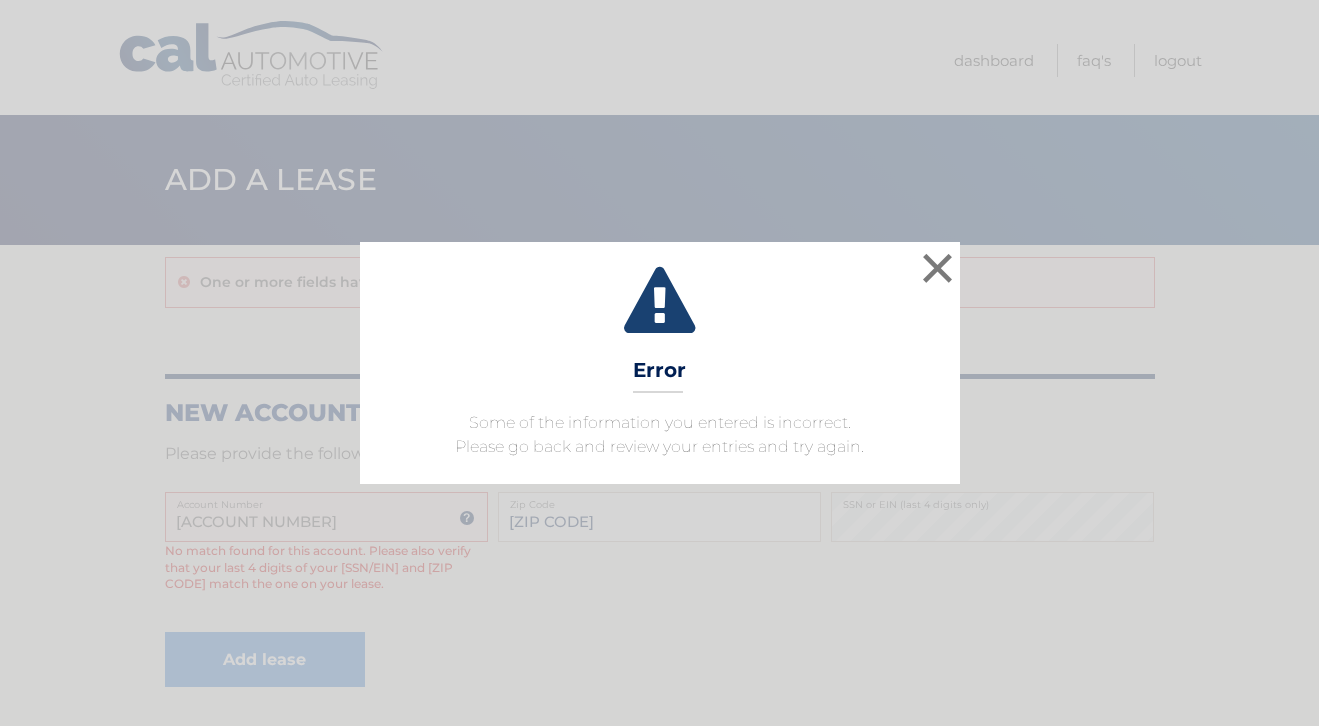 scroll, scrollTop: 0, scrollLeft: 0, axis: both 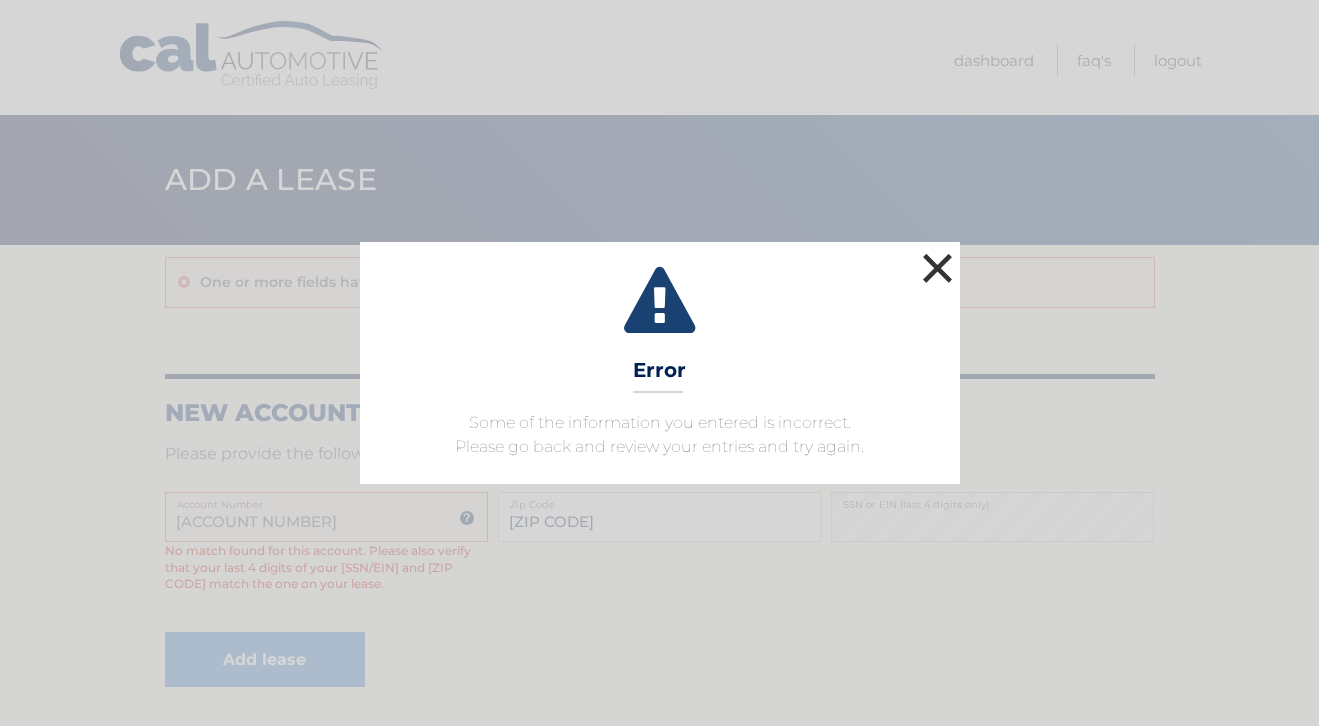 click on "×" at bounding box center [938, 268] 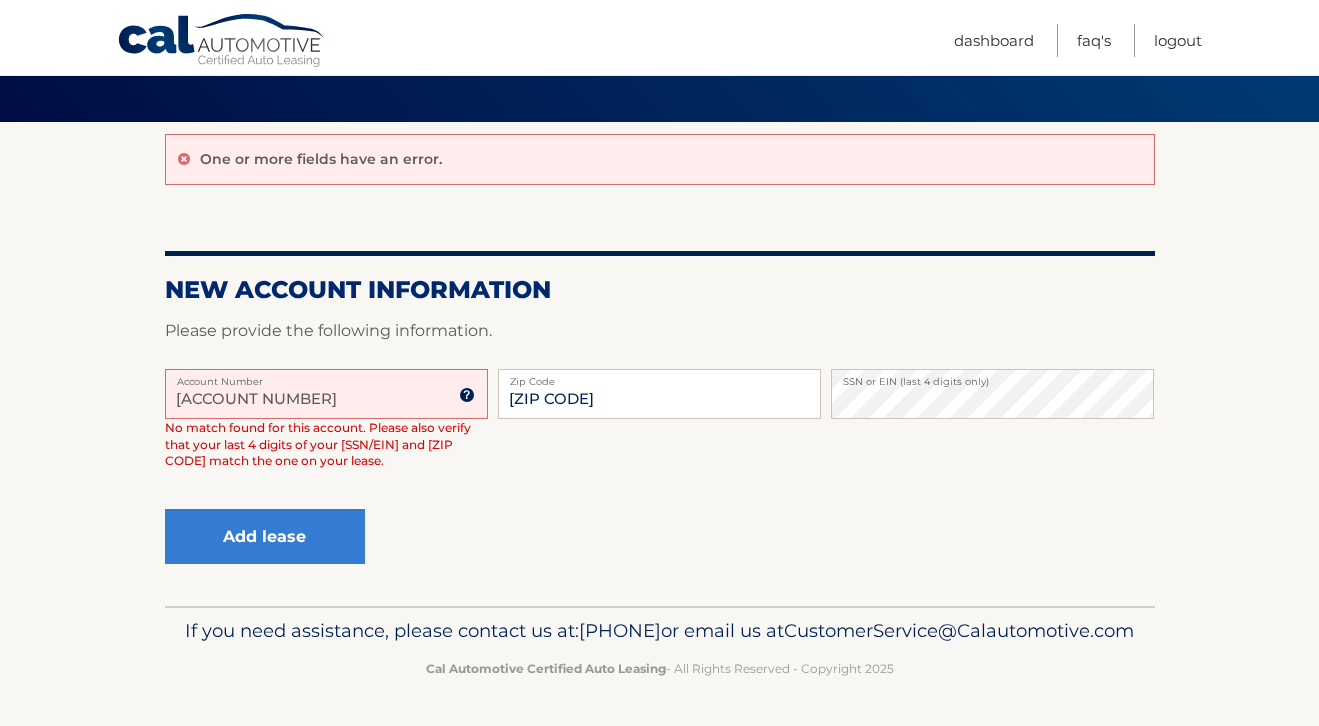scroll, scrollTop: 150, scrollLeft: 0, axis: vertical 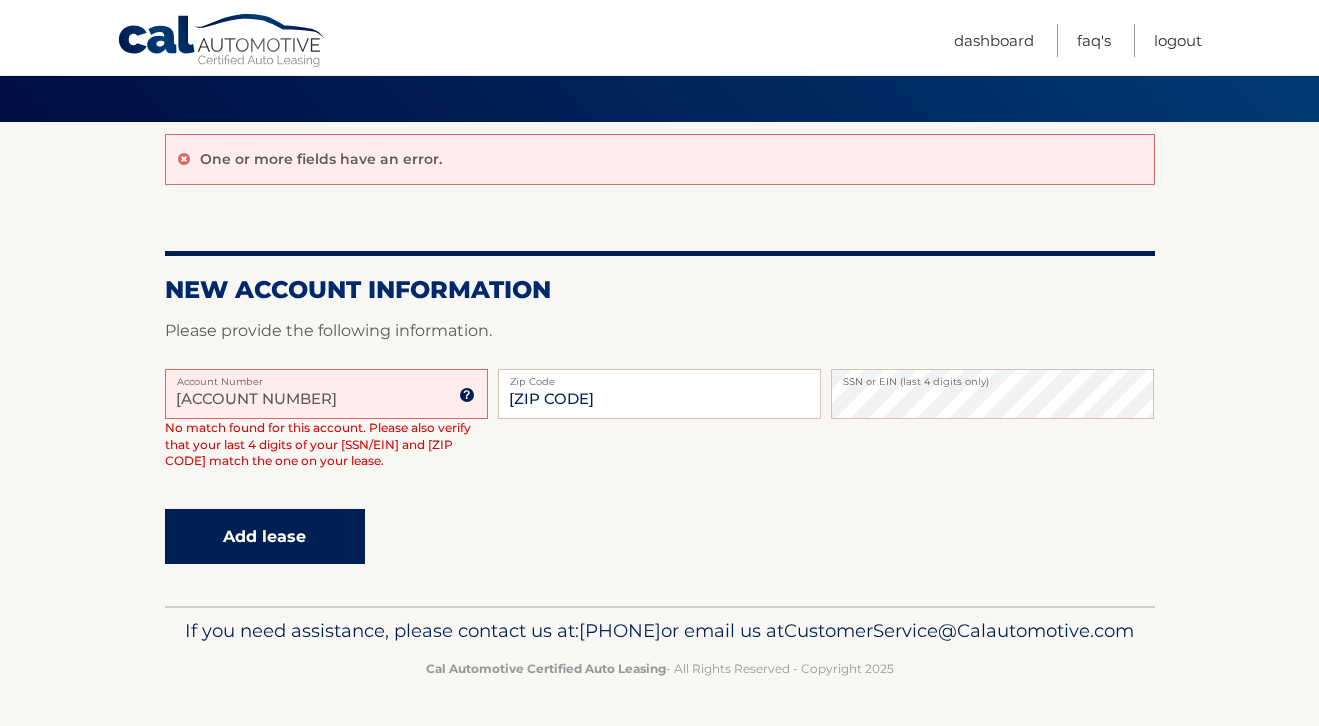 click on "Add lease" at bounding box center [265, 536] 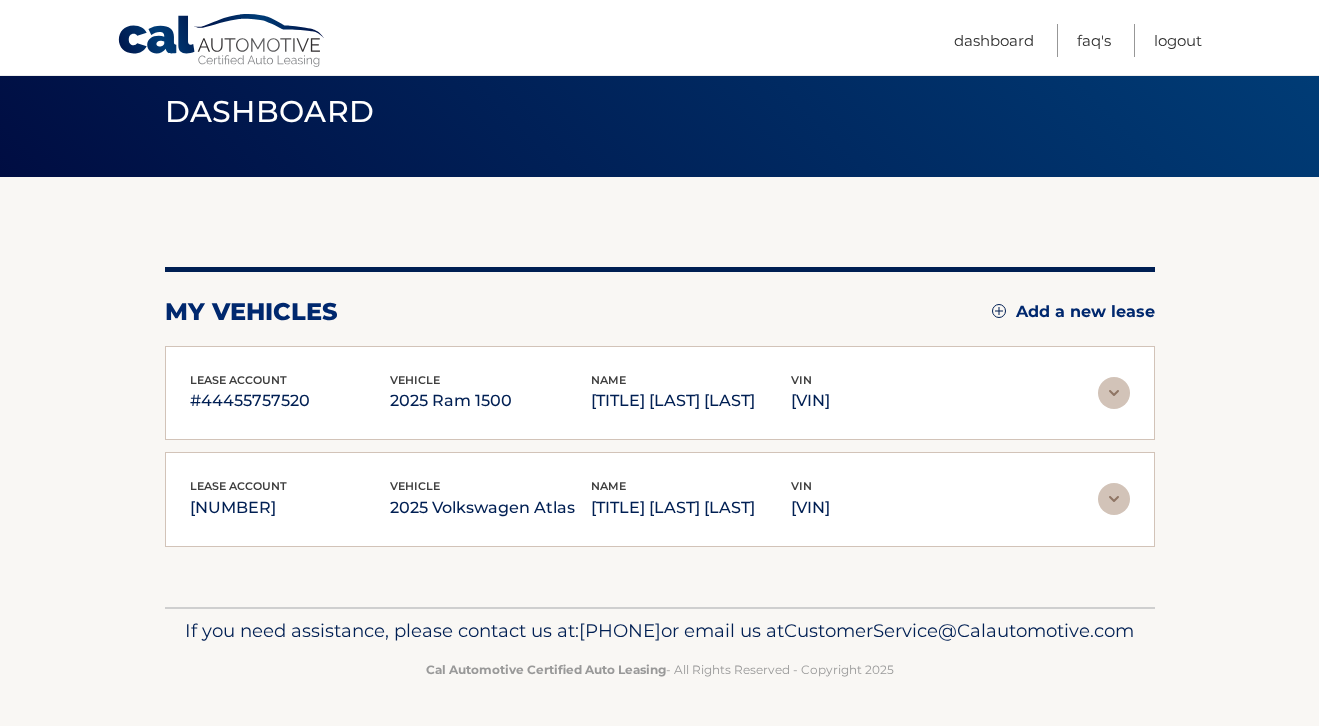 scroll, scrollTop: 97, scrollLeft: 0, axis: vertical 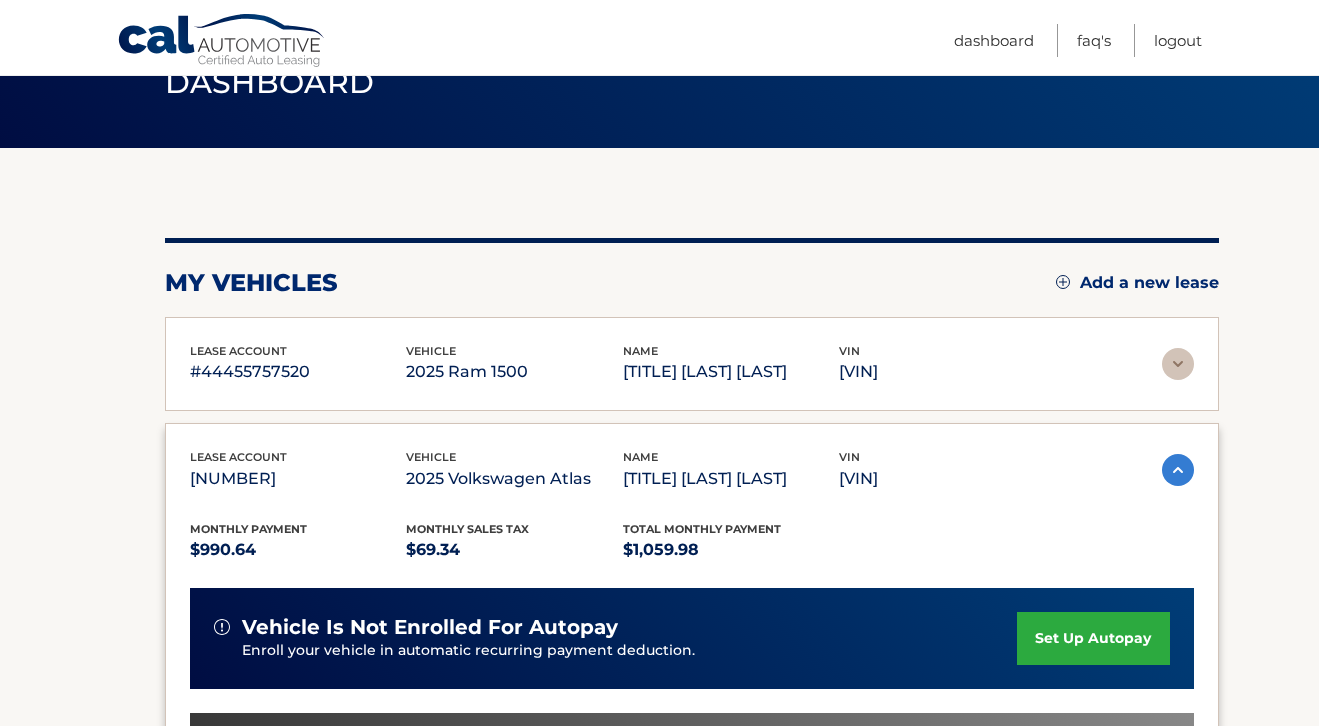 click on "set up autopay" at bounding box center (1093, 638) 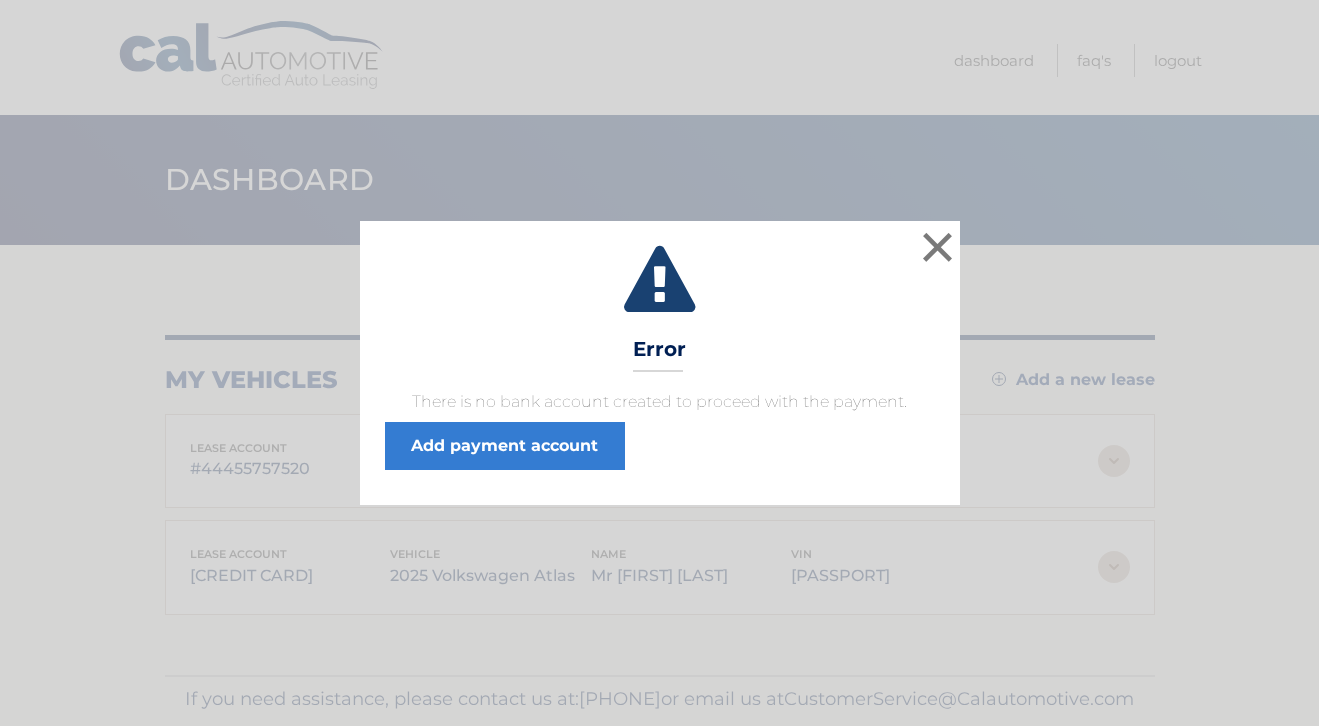 scroll, scrollTop: 0, scrollLeft: 0, axis: both 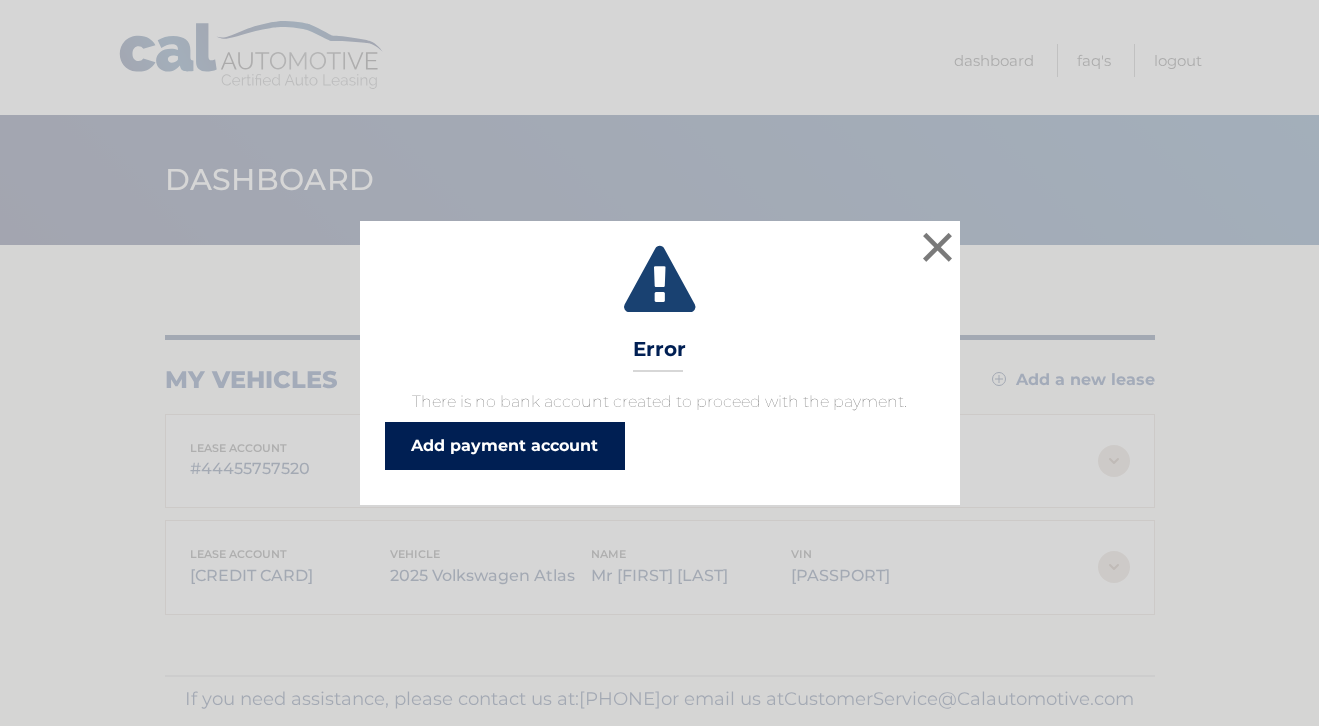 click on "Add payment account" at bounding box center [505, 446] 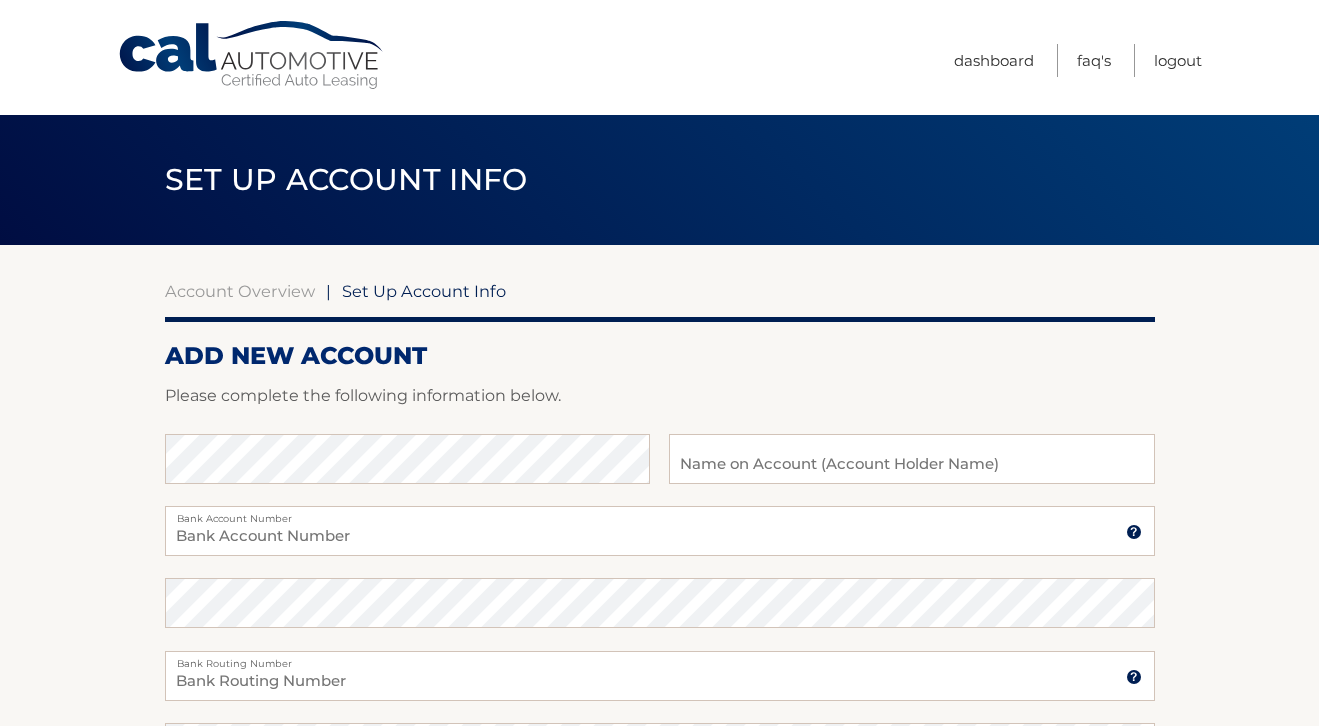 scroll, scrollTop: 0, scrollLeft: 0, axis: both 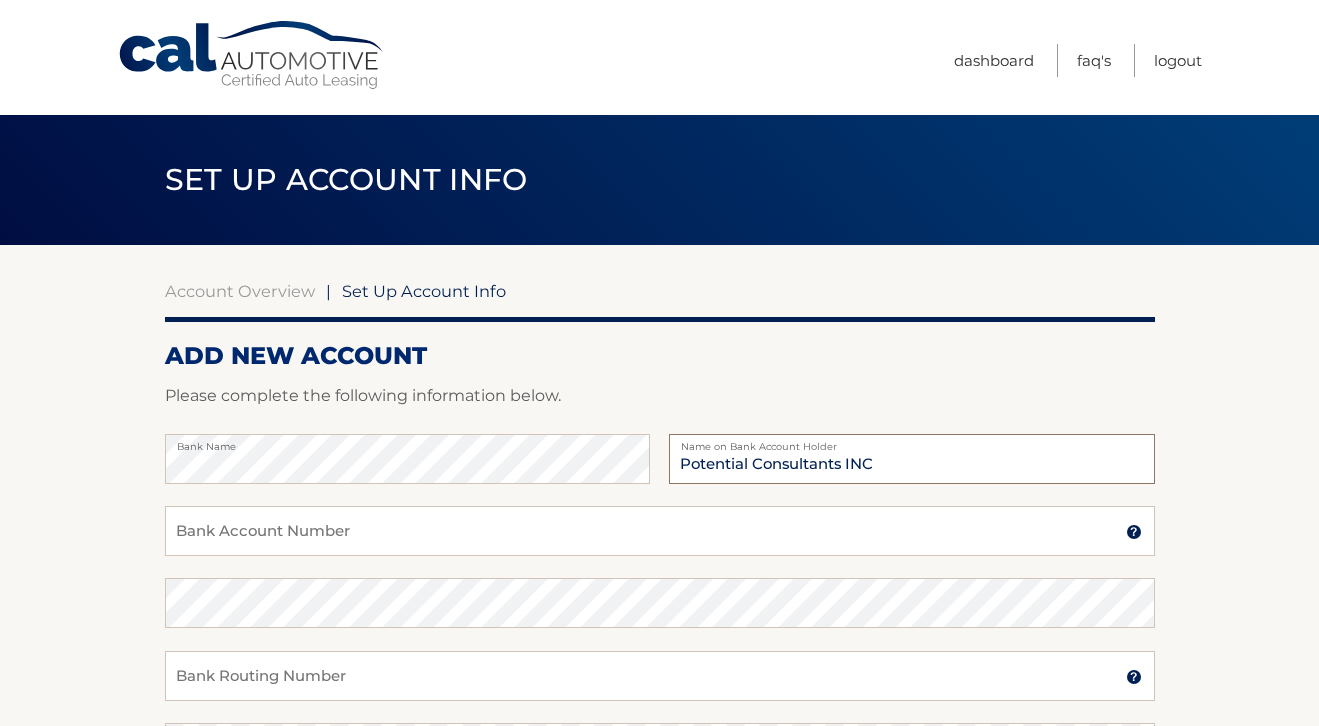 type on "Potential Consultants INC" 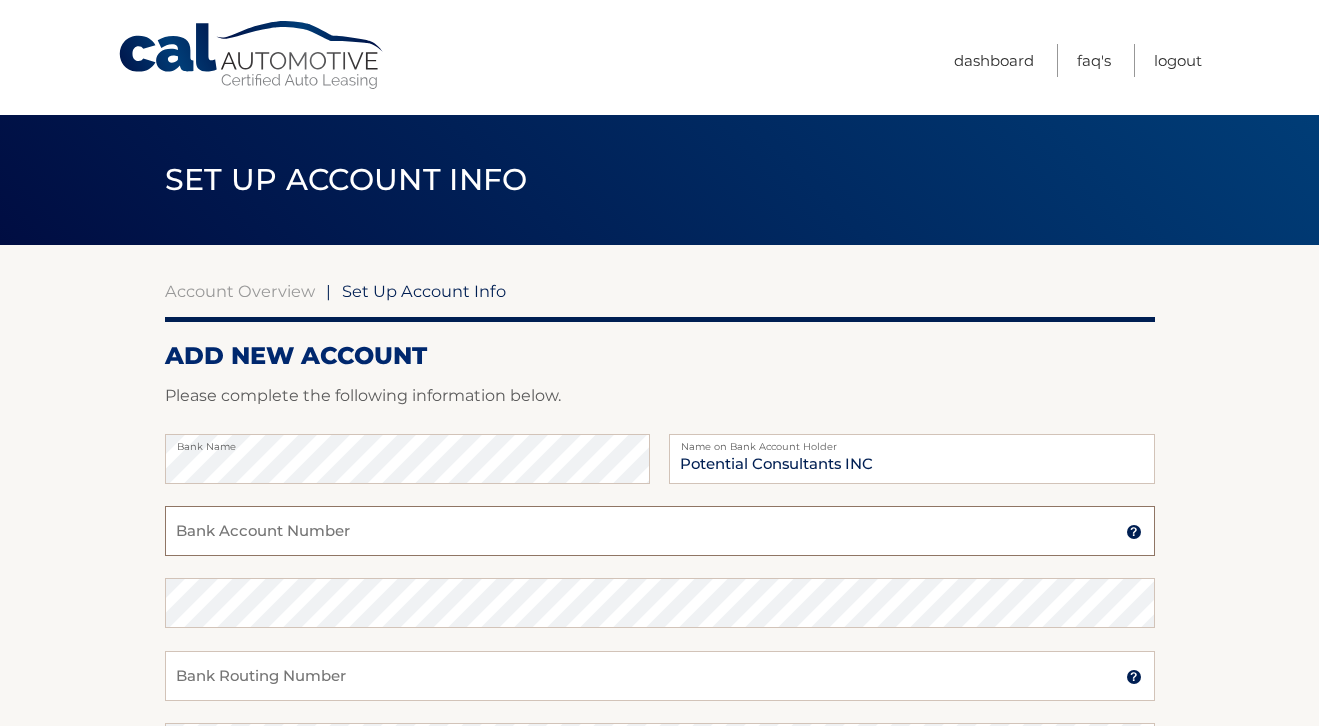click on "Bank Account Number" at bounding box center [660, 531] 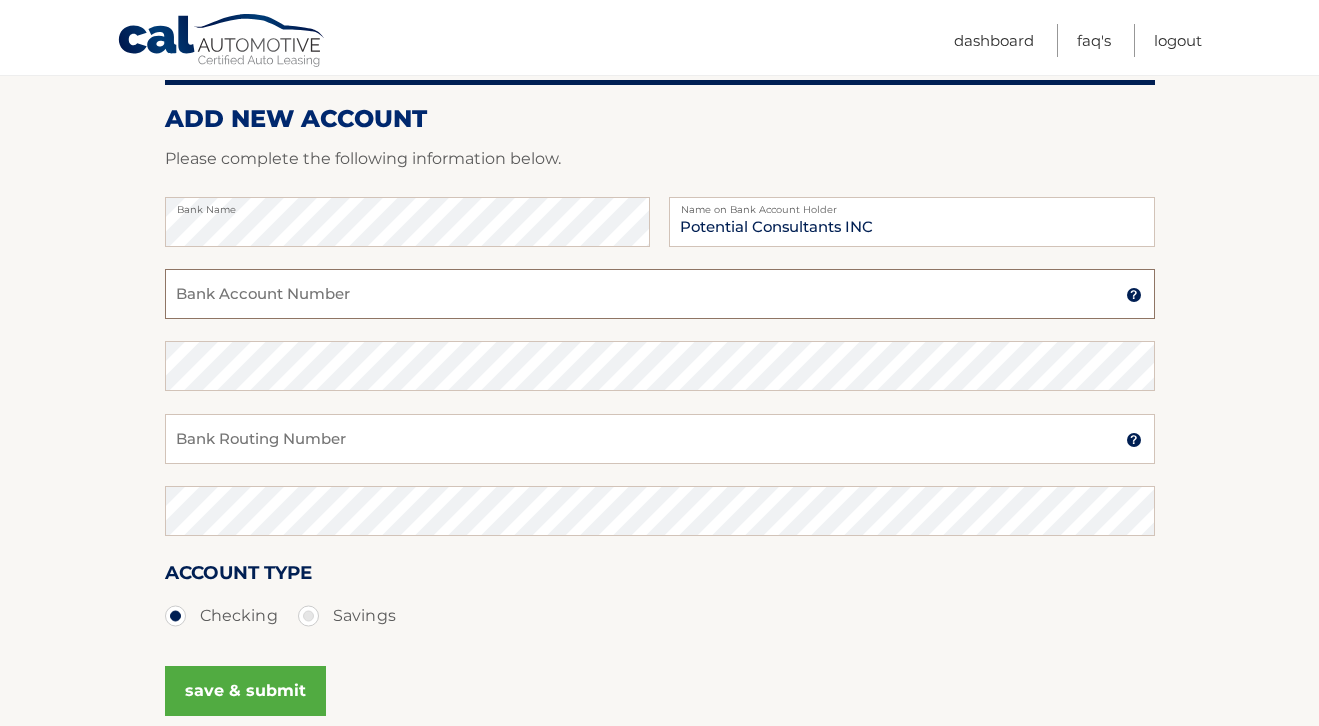 scroll, scrollTop: 237, scrollLeft: 0, axis: vertical 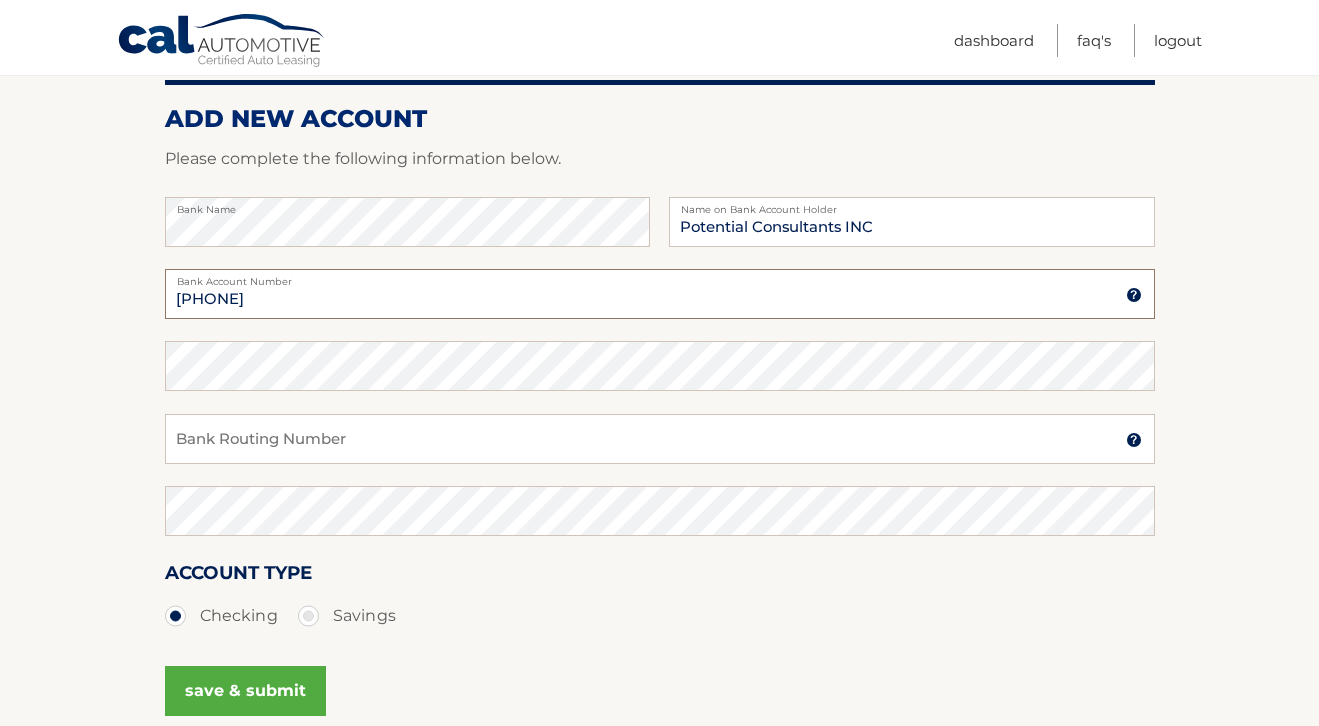 type on "688583207" 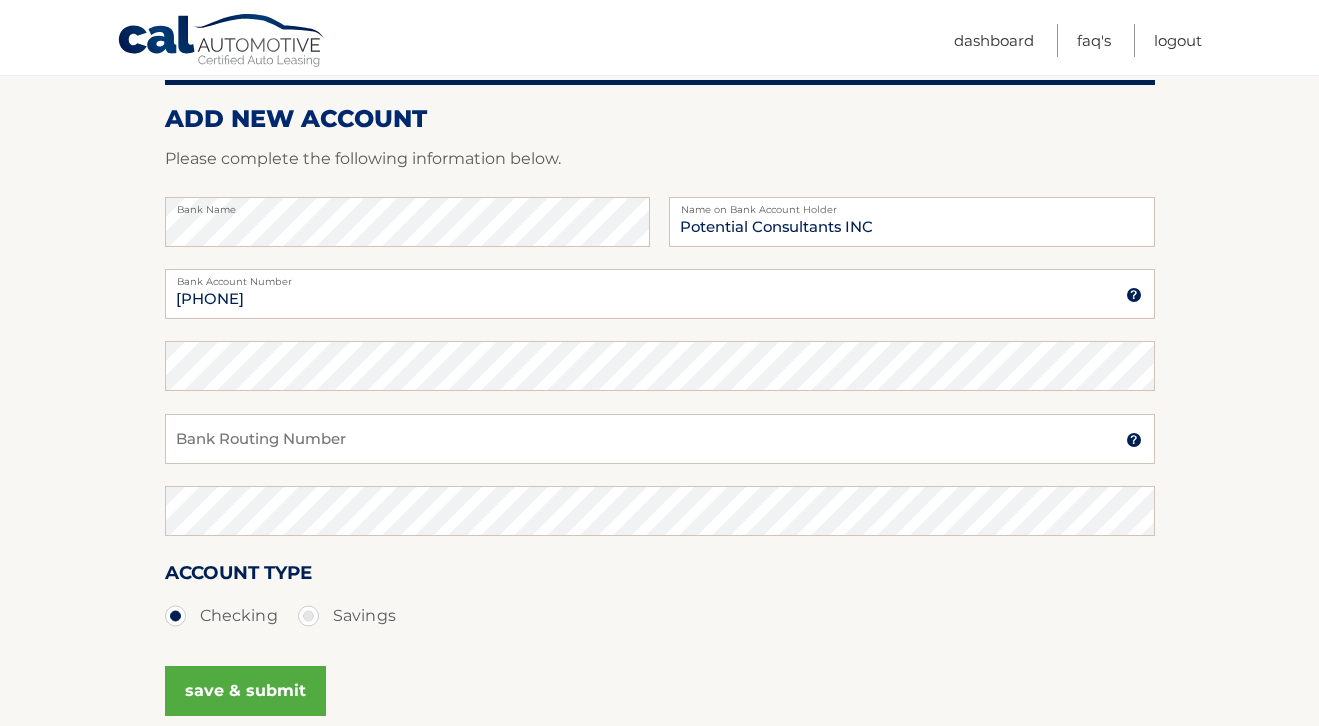 click on "Confirm Bank Account Number" at bounding box center [660, 377] 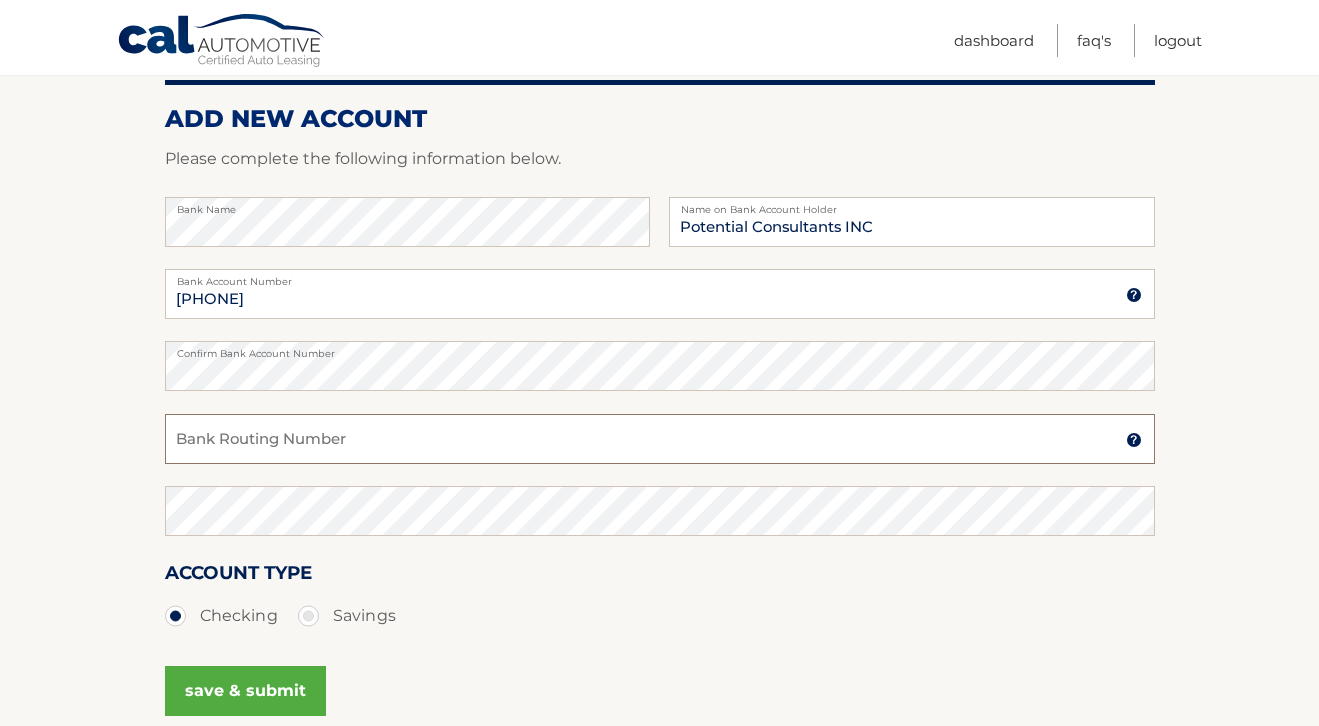 click on "Bank Routing Number" at bounding box center (660, 439) 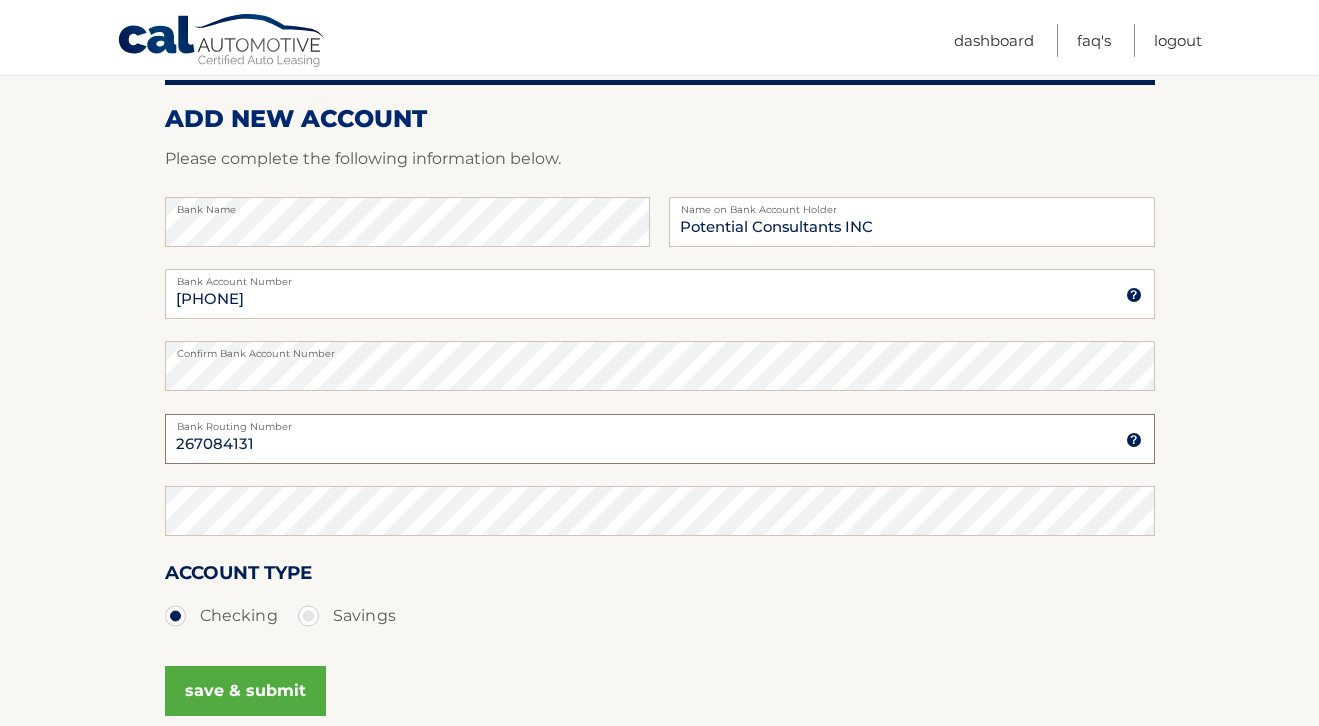 type on "267084131" 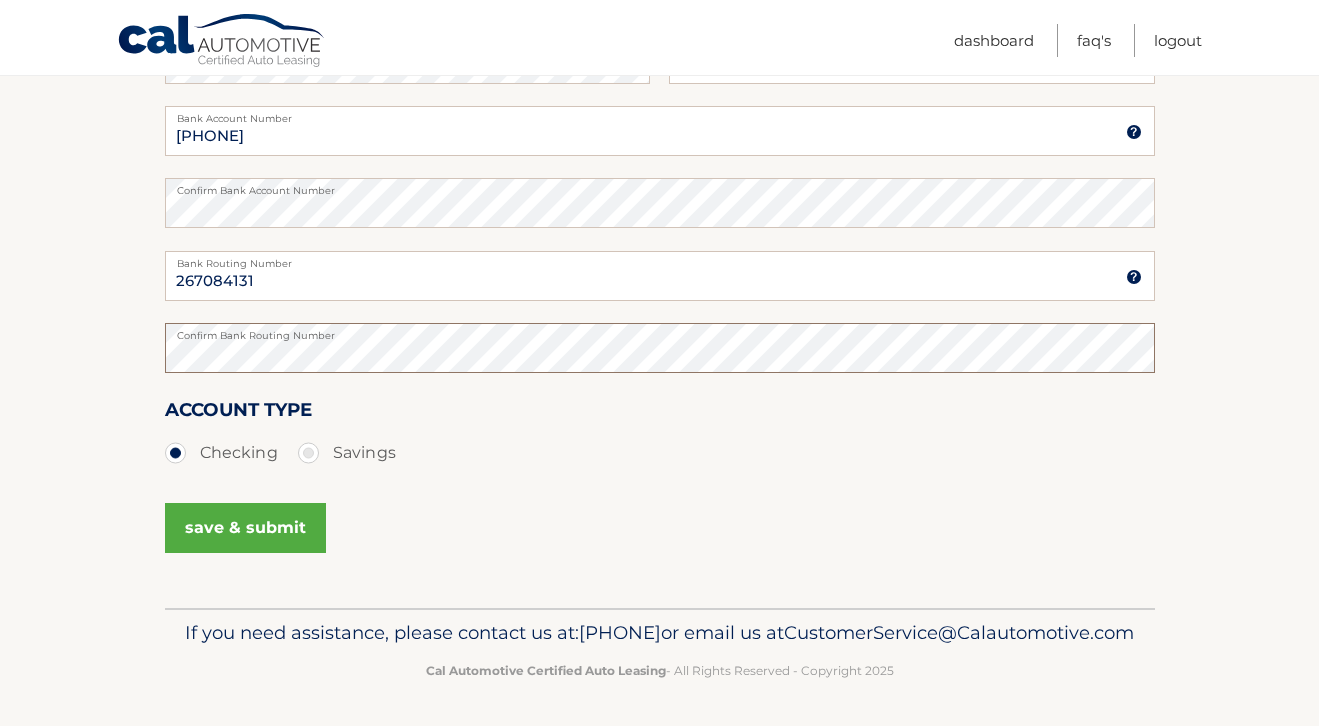 scroll, scrollTop: 403, scrollLeft: 0, axis: vertical 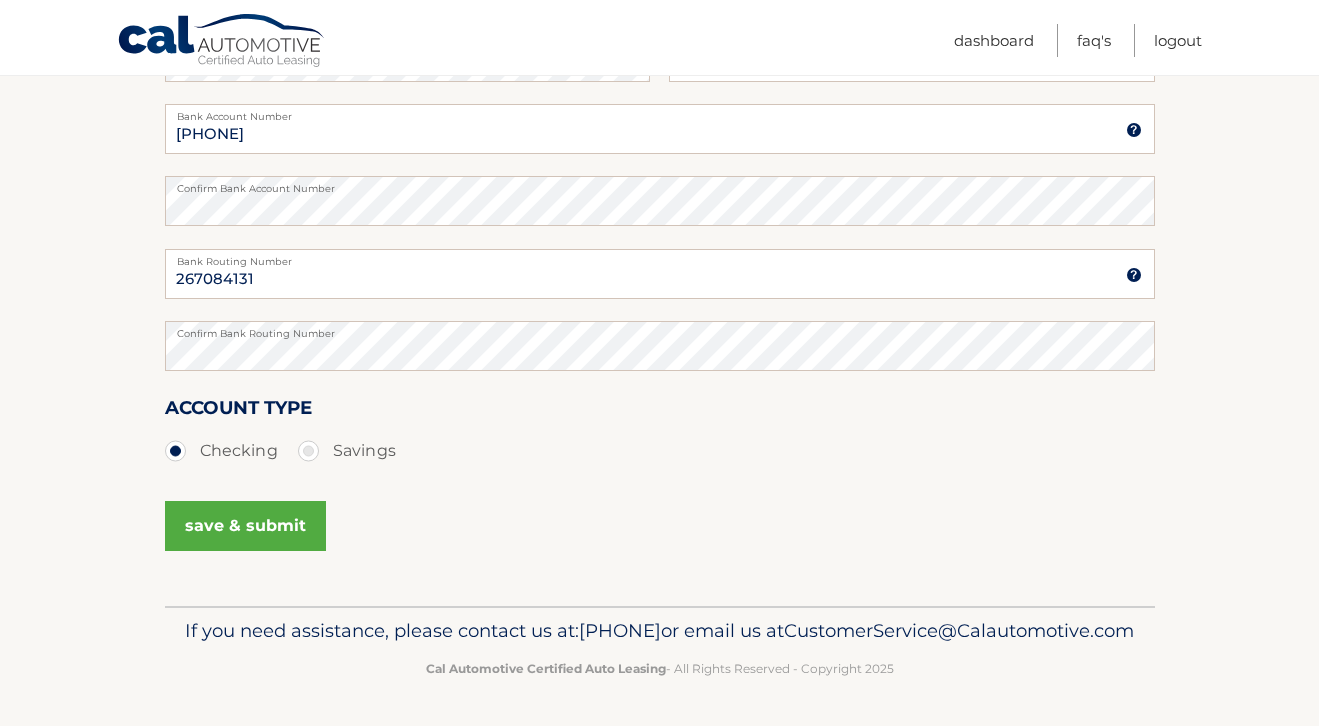 click on "save & submit" at bounding box center [245, 526] 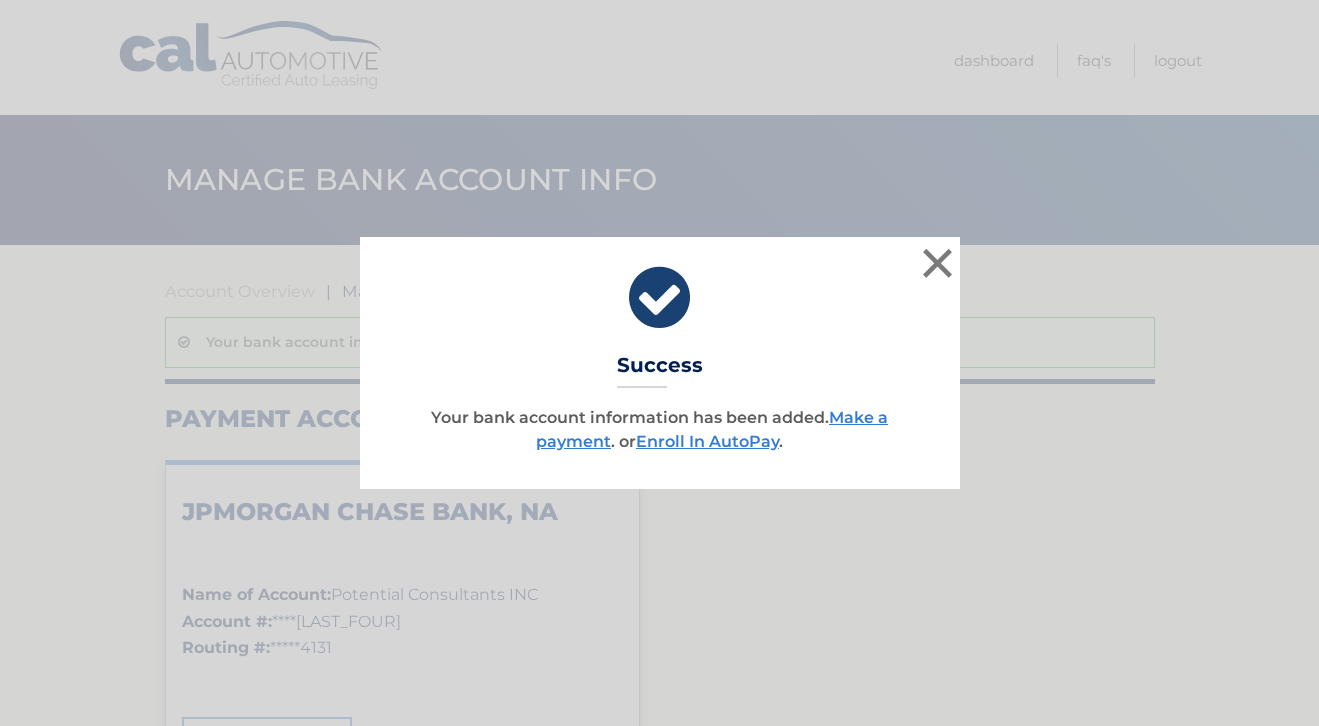 scroll, scrollTop: 0, scrollLeft: 0, axis: both 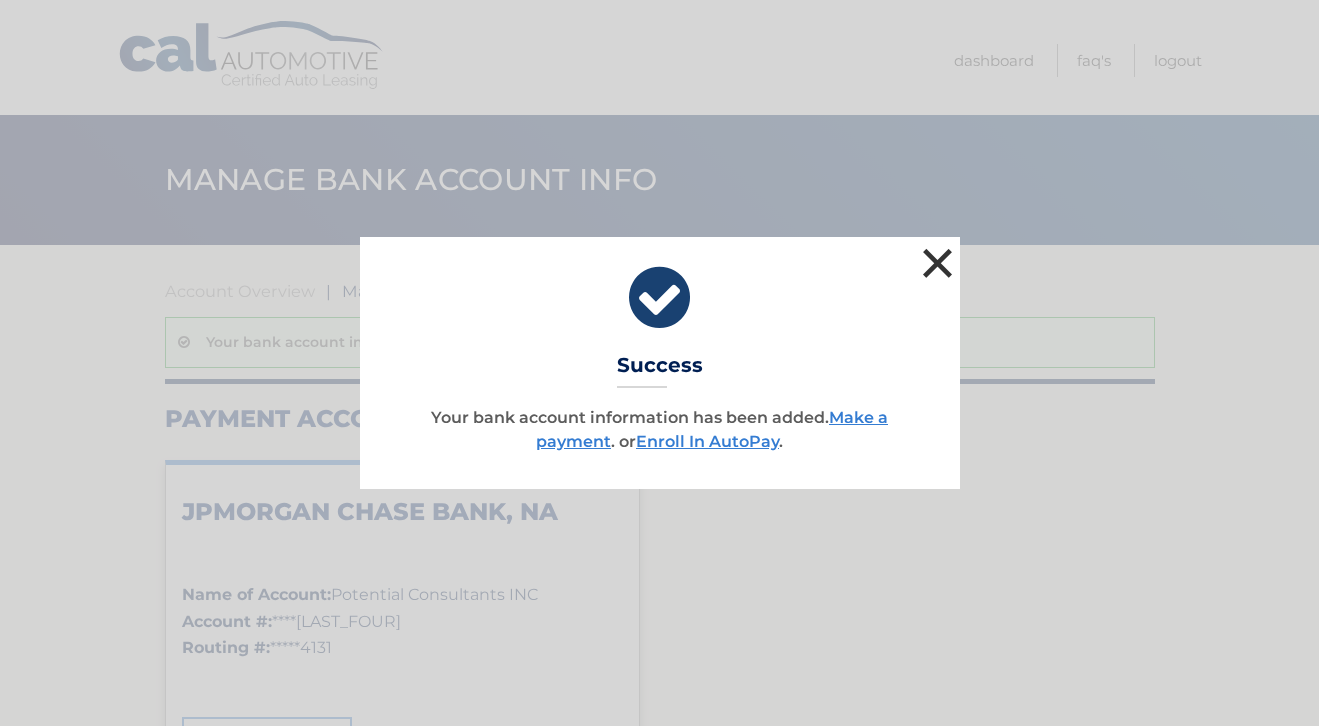 click on "×" at bounding box center (938, 263) 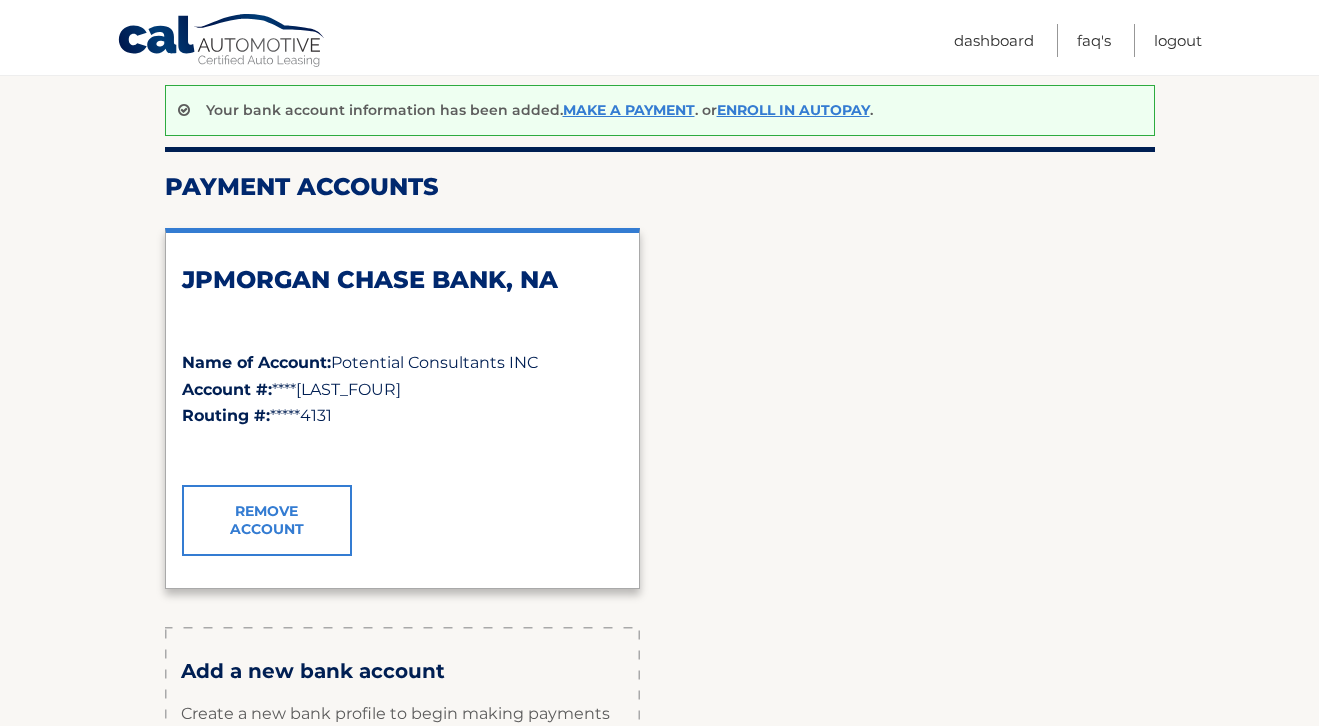 scroll, scrollTop: 193, scrollLeft: 0, axis: vertical 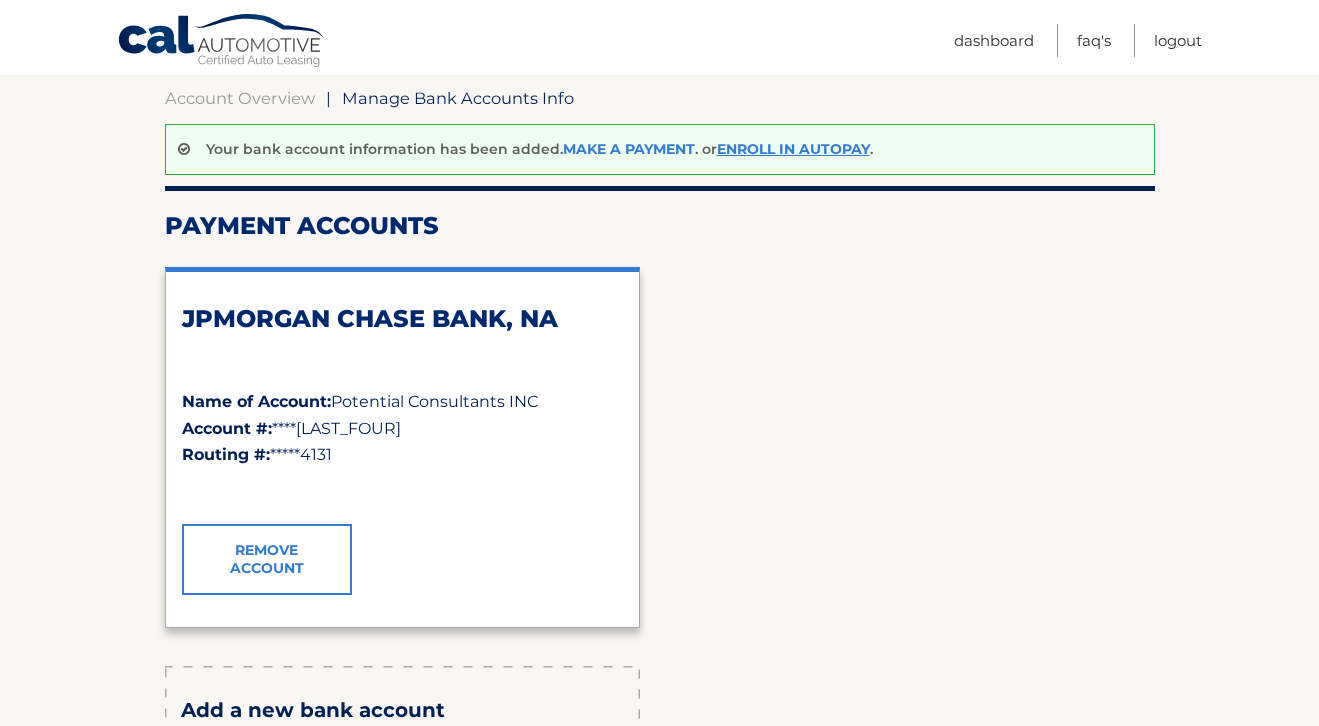 click on "Make a payment" at bounding box center (629, 149) 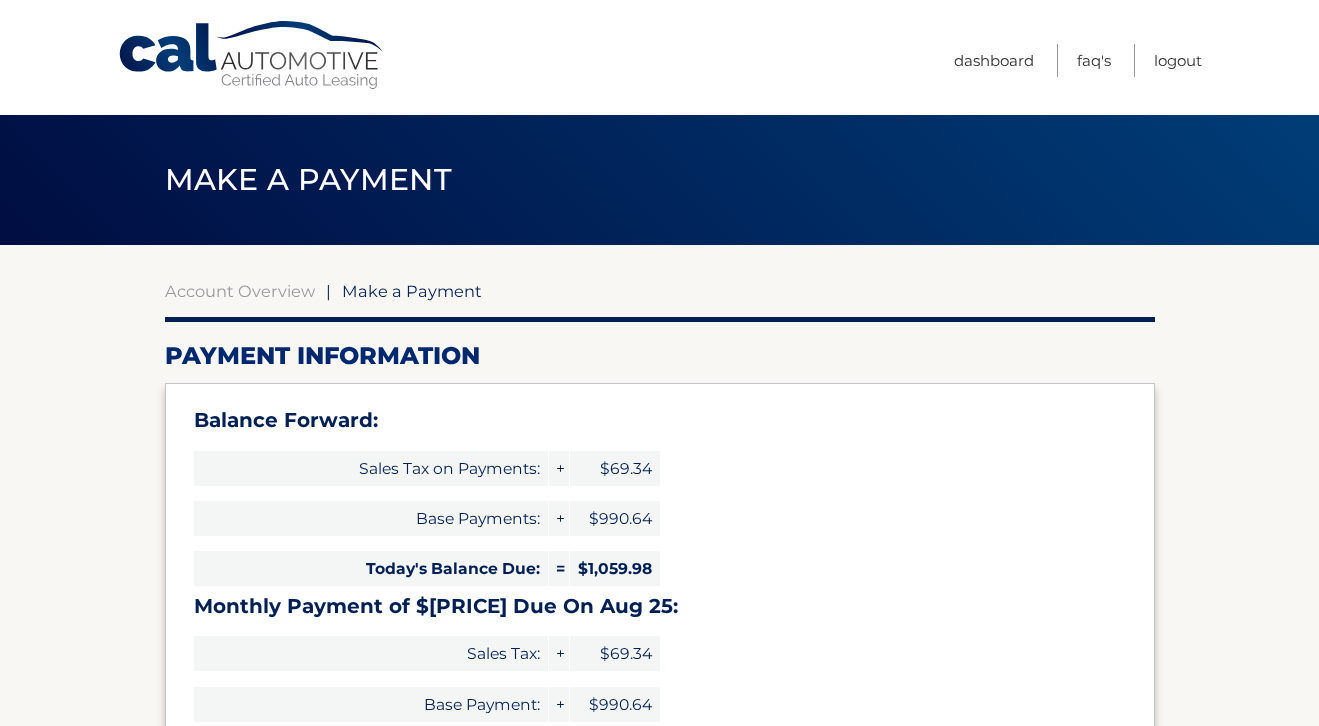 scroll, scrollTop: 0, scrollLeft: 0, axis: both 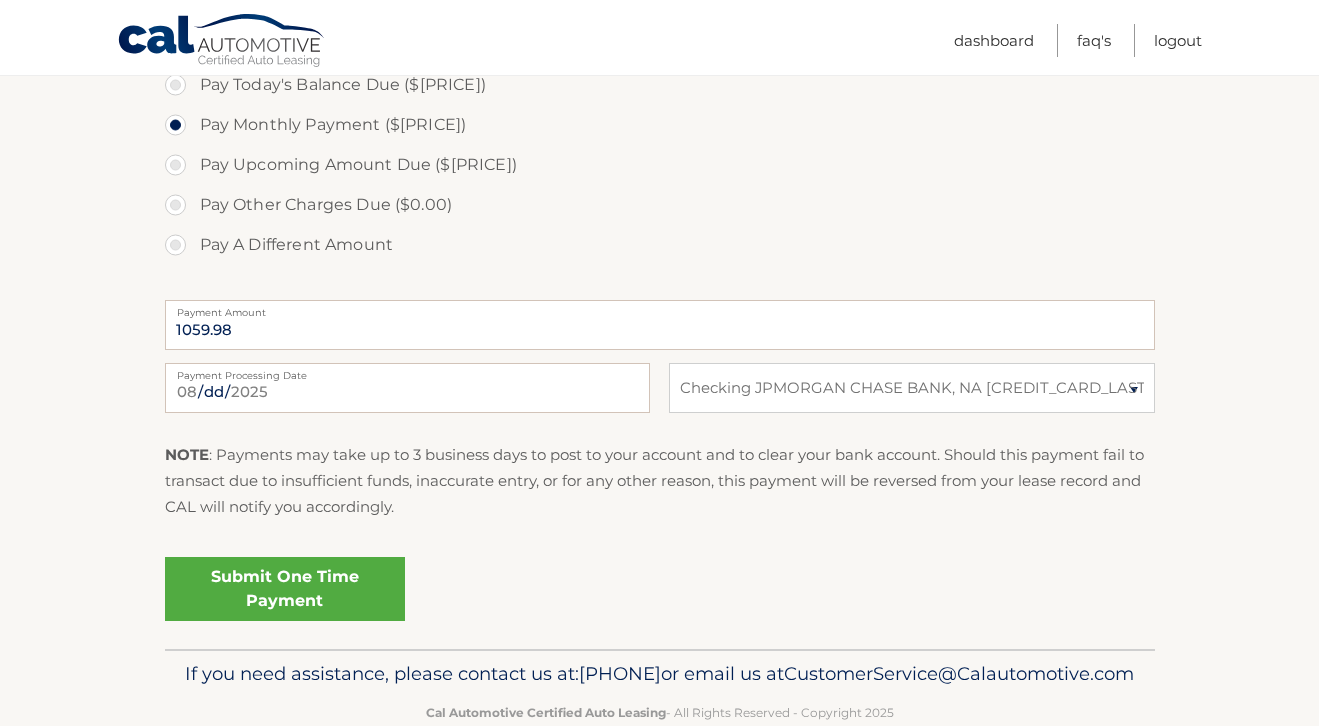 click on "Submit One Time Payment" at bounding box center (285, 589) 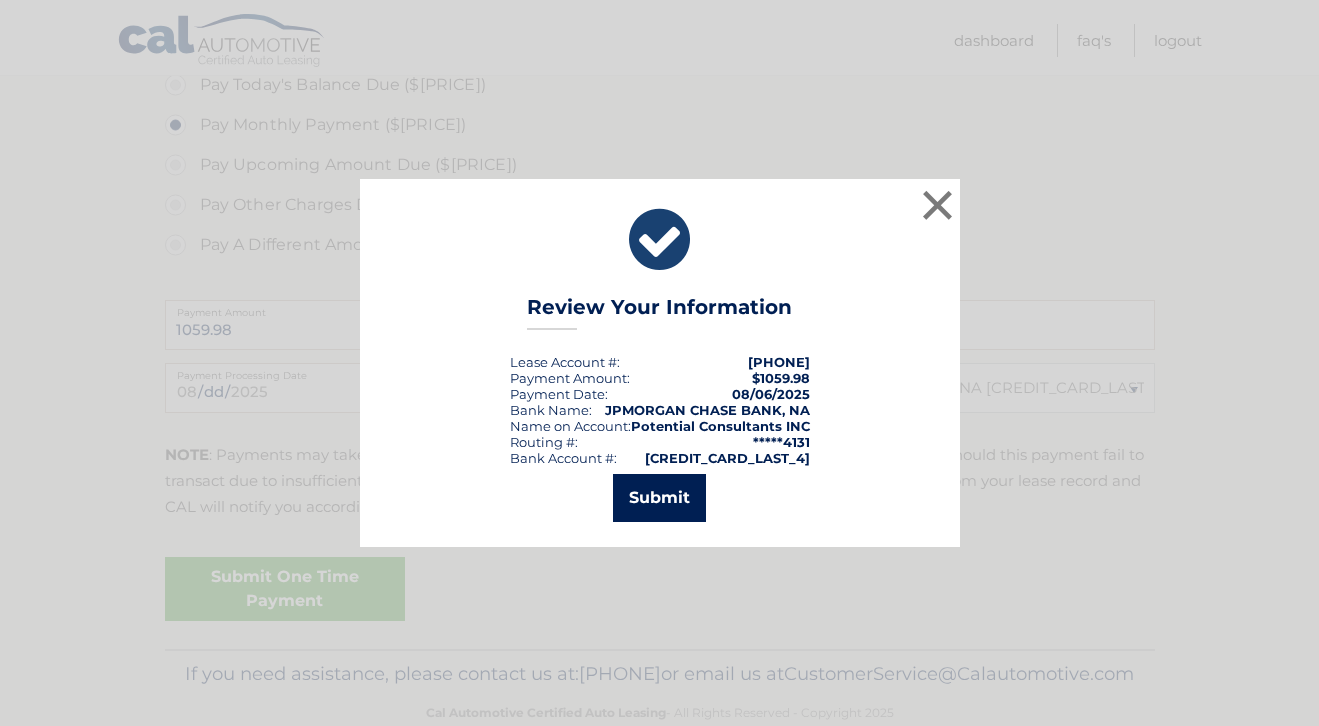 click on "Submit" at bounding box center [659, 498] 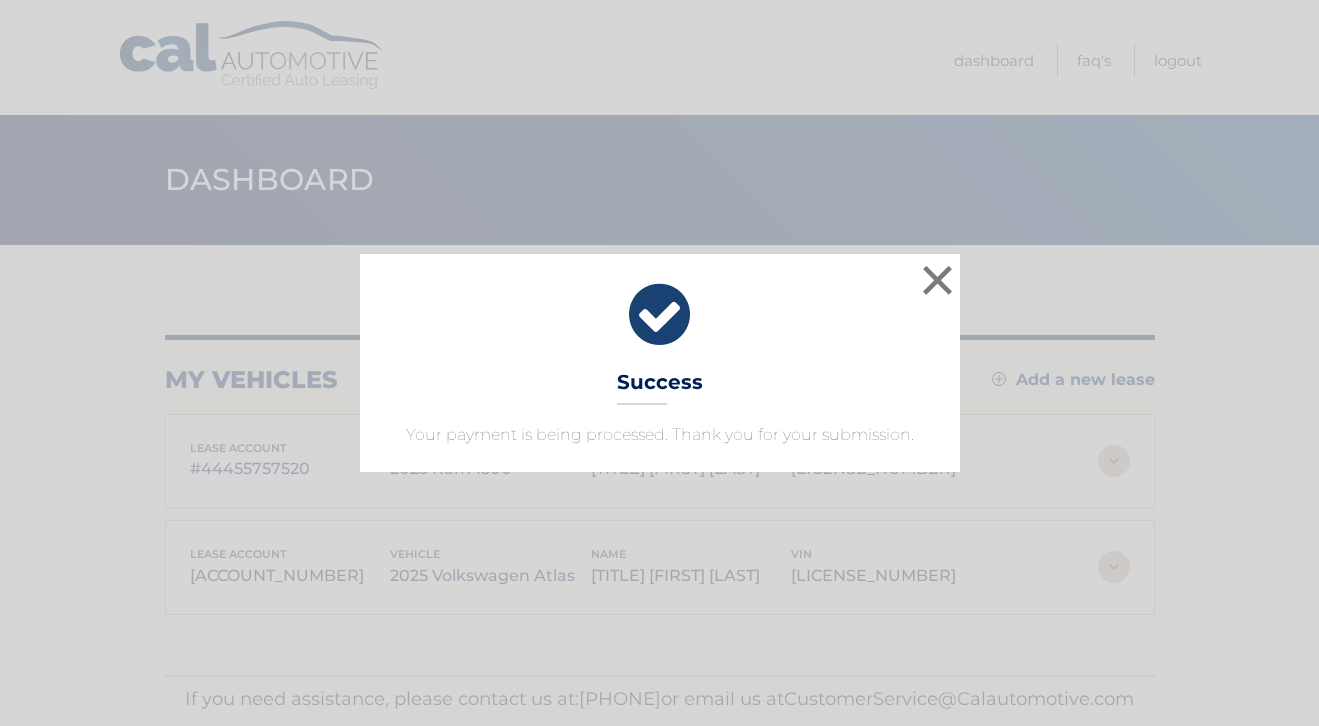 scroll, scrollTop: 0, scrollLeft: 0, axis: both 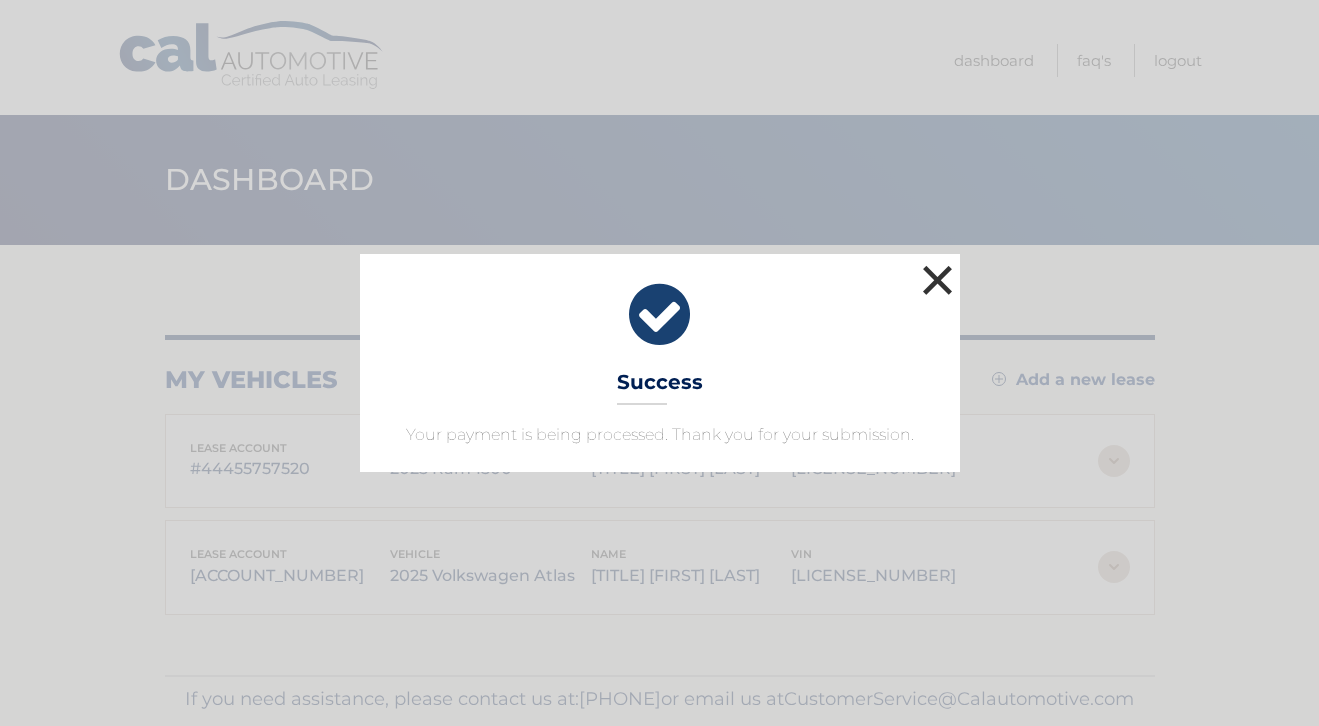 click on "×" at bounding box center [938, 280] 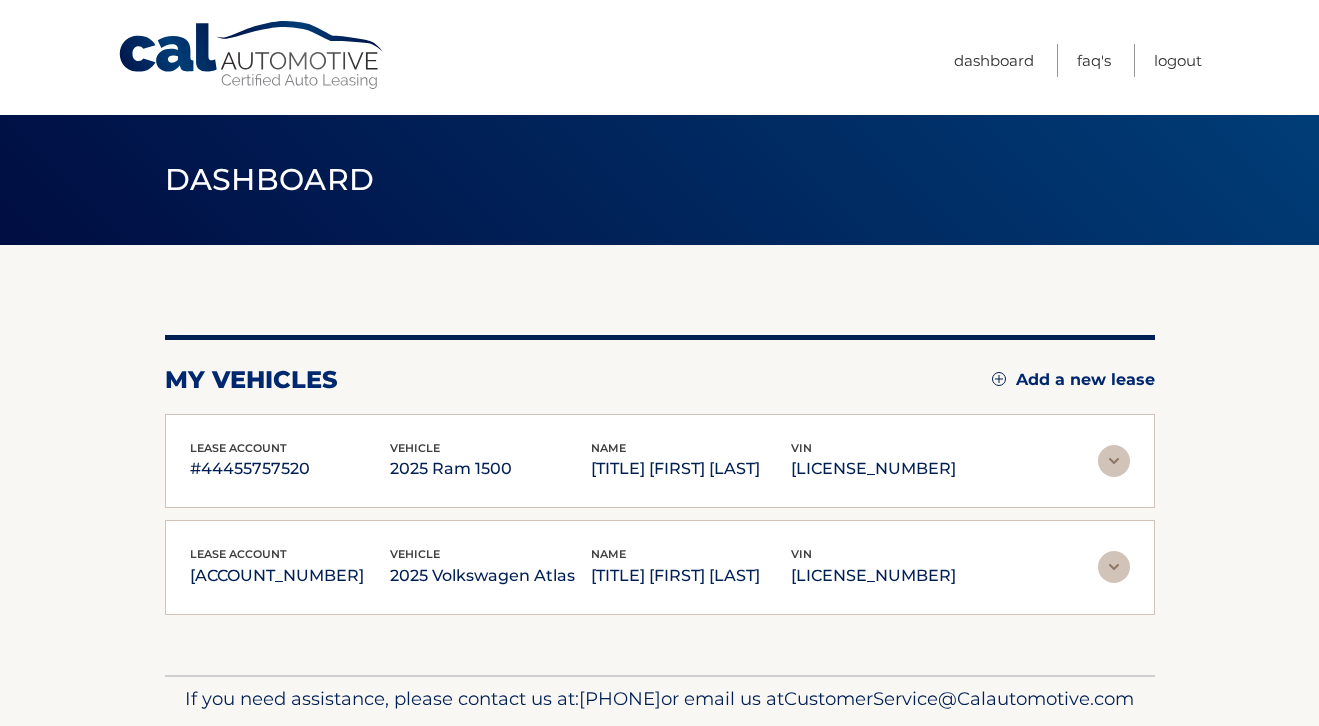 click on "lease account
#44455954398
vehicle
2025 Volkswagen Atlas
name
Mr RODRIGO YERVIS
vin
1V2FR2CA1SC554146" at bounding box center (660, 567) 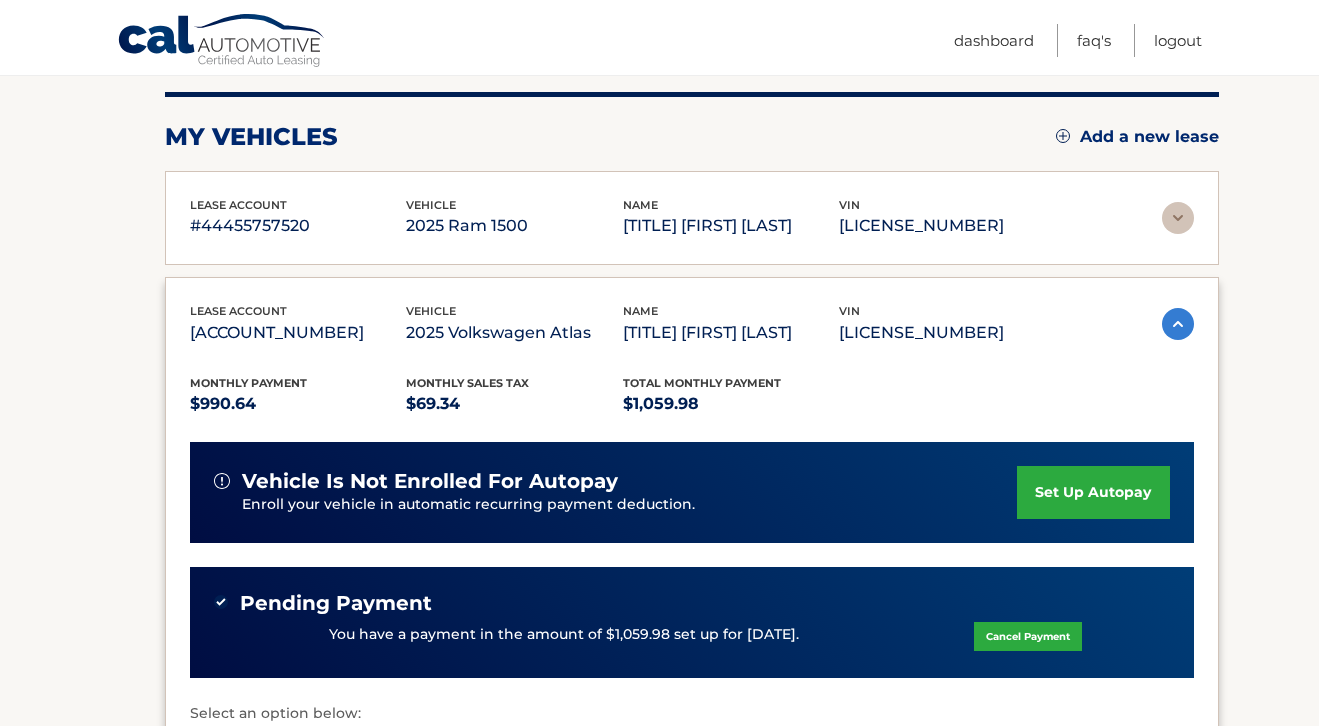 scroll, scrollTop: 246, scrollLeft: 0, axis: vertical 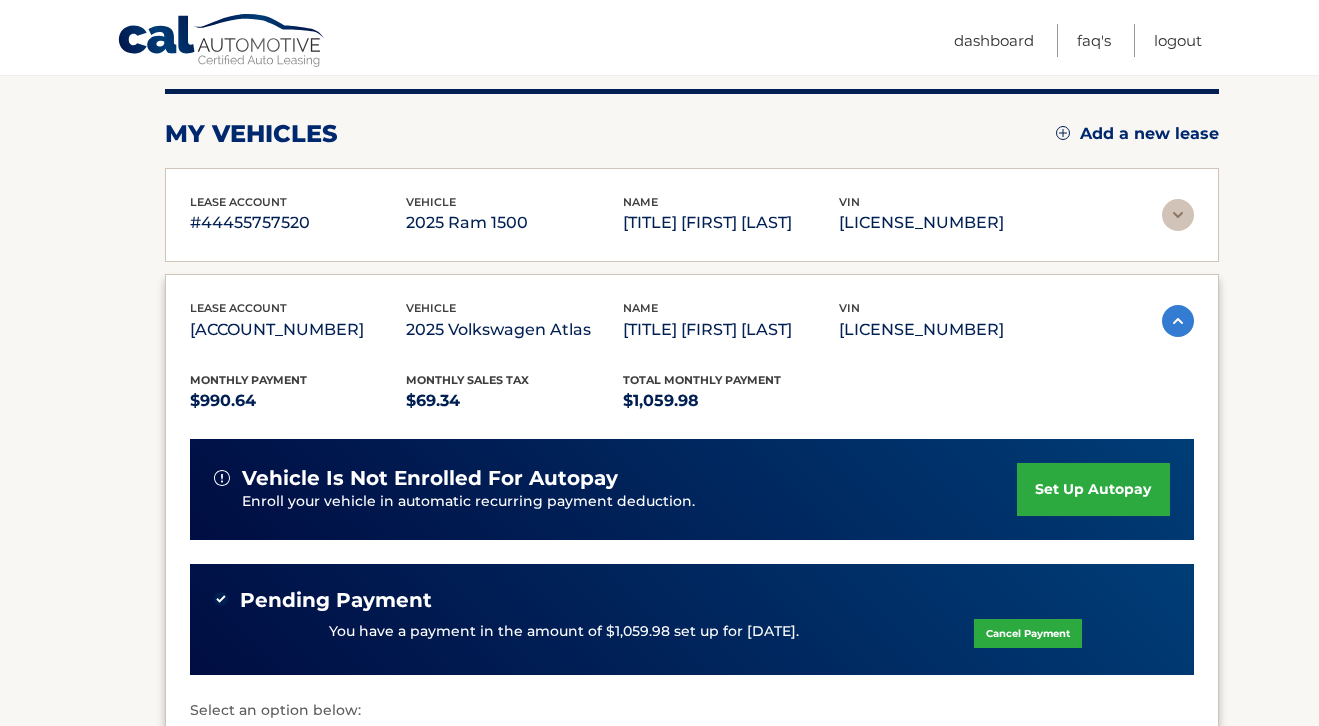 click on "set up autopay" at bounding box center (1093, 489) 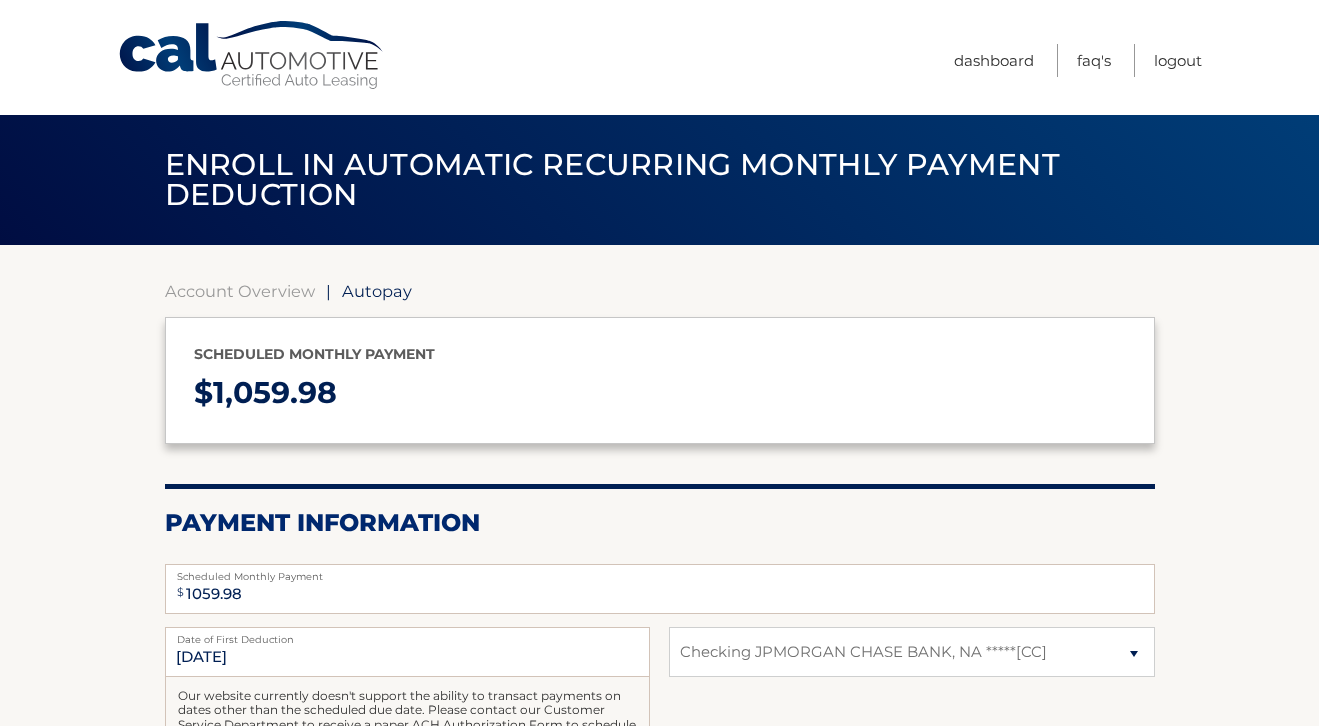 select on "NDZmOTRlMzEtM2U2YS00MGNlLWEzMjItYWNmMjU3YjBhYWZl" 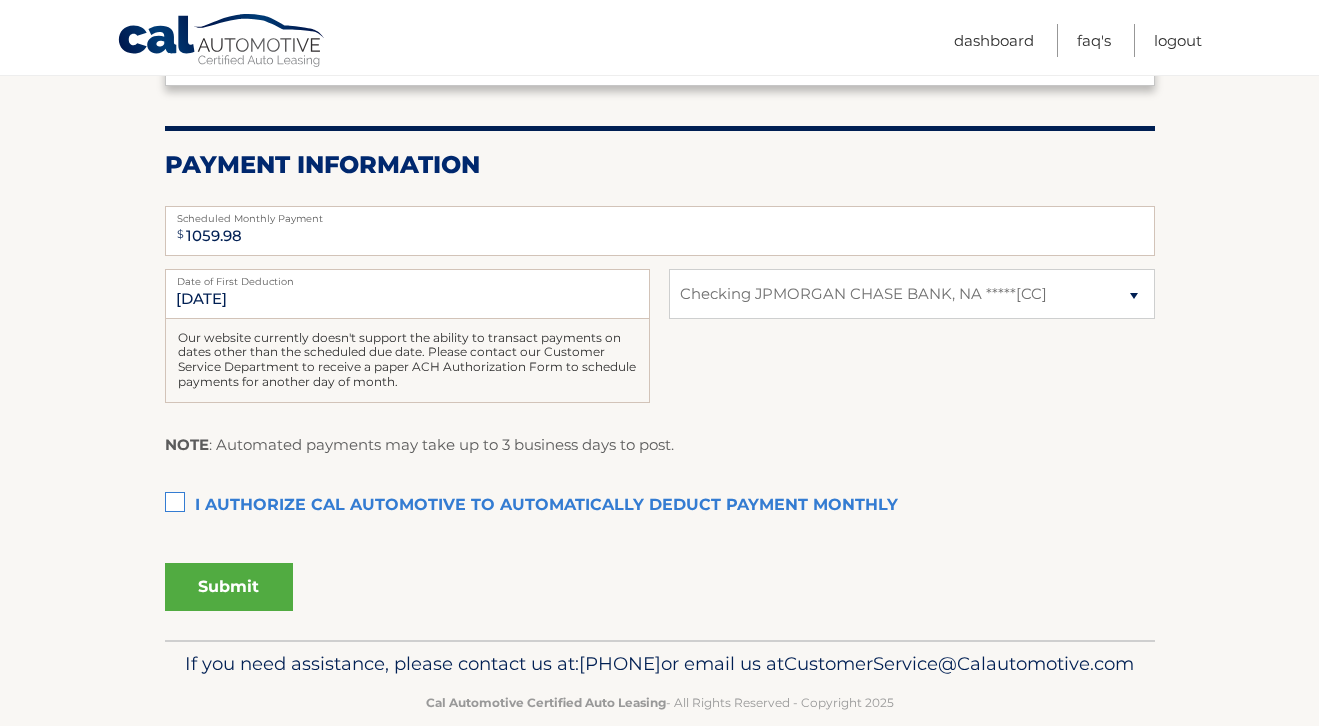 scroll, scrollTop: 361, scrollLeft: 0, axis: vertical 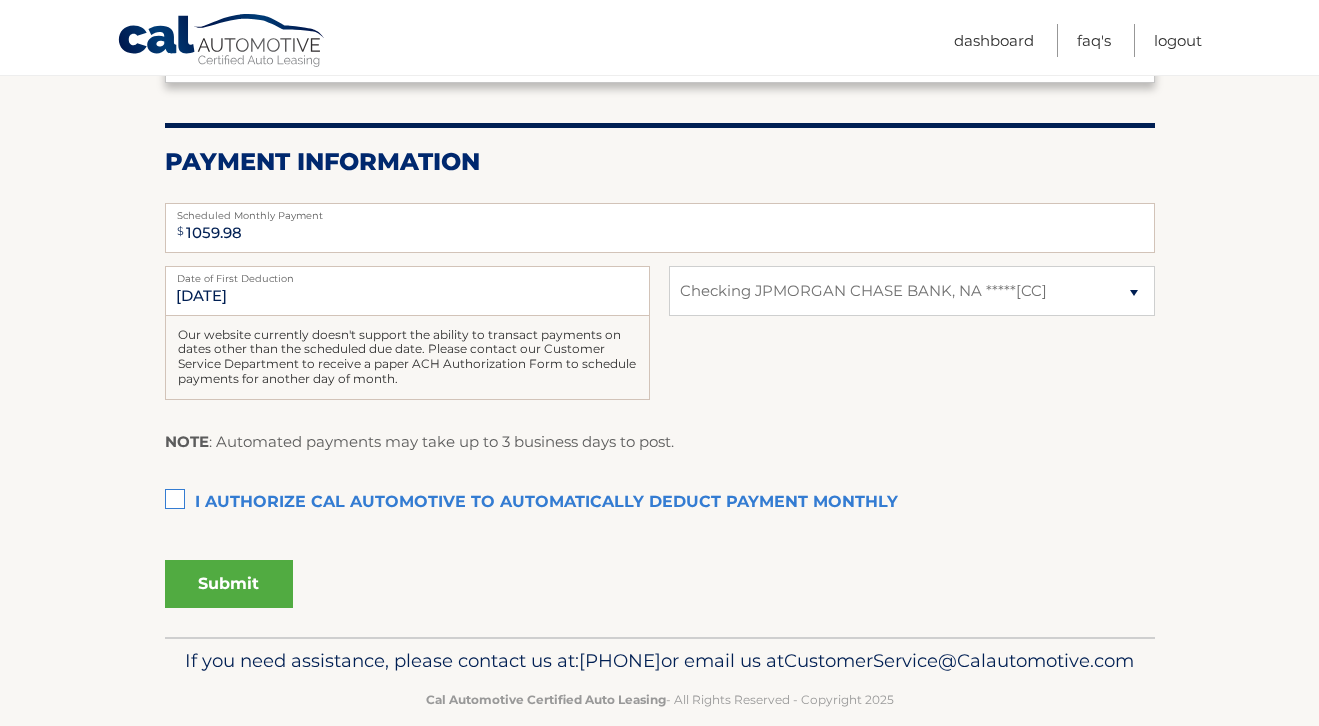 click on "I authorize cal automotive to automatically deduct payment monthly
This checkbox must be checked" at bounding box center [660, 503] 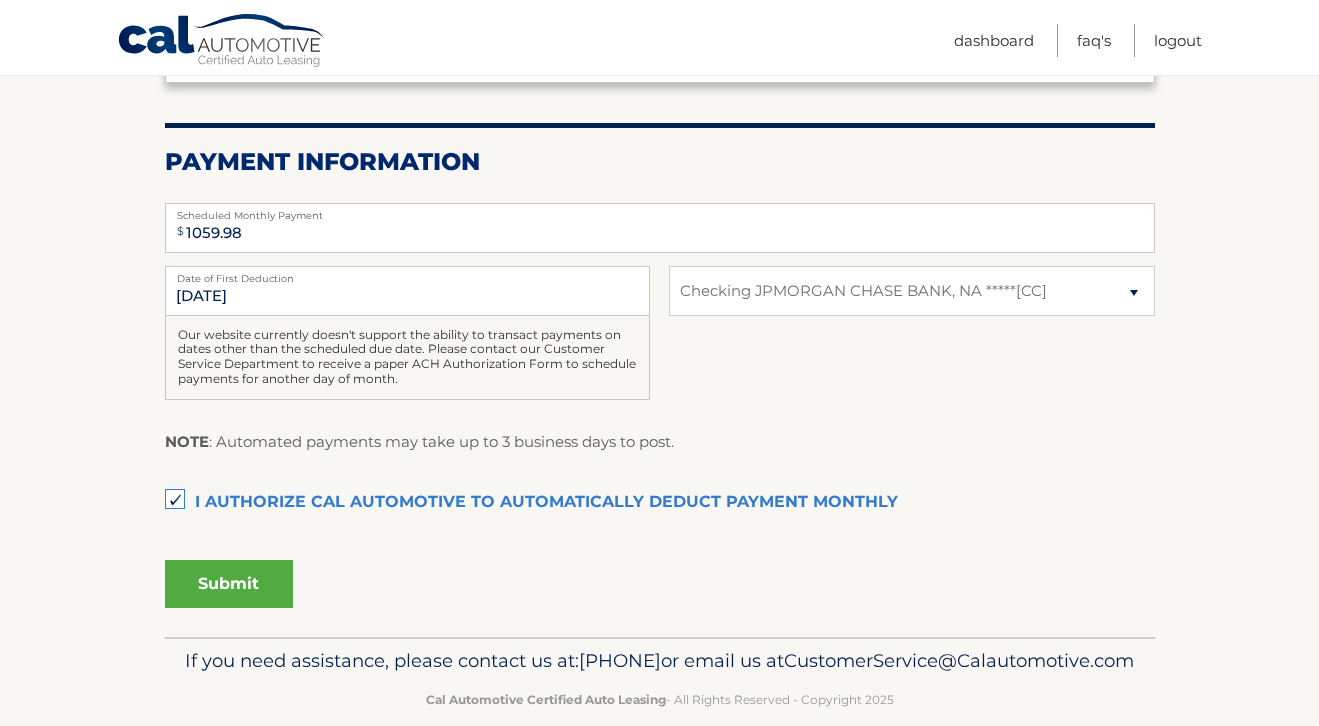 click on "Submit" at bounding box center [229, 584] 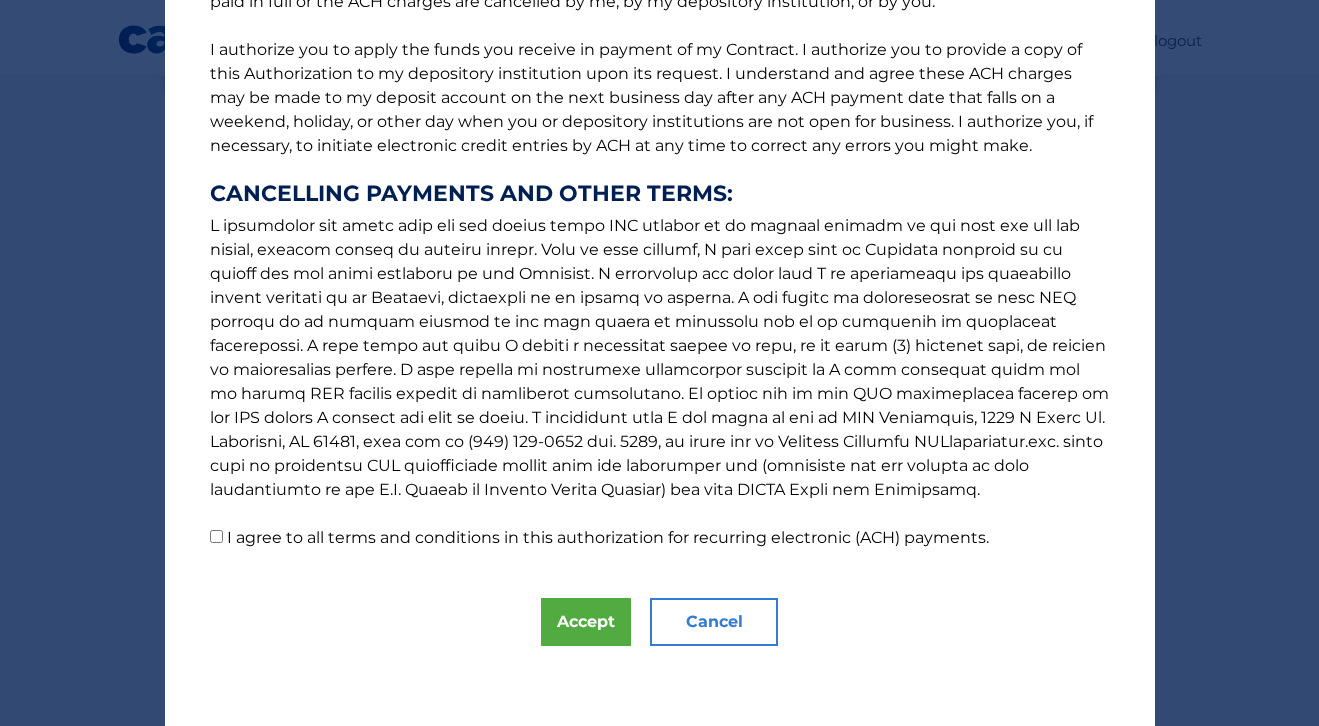 scroll, scrollTop: 243, scrollLeft: 0, axis: vertical 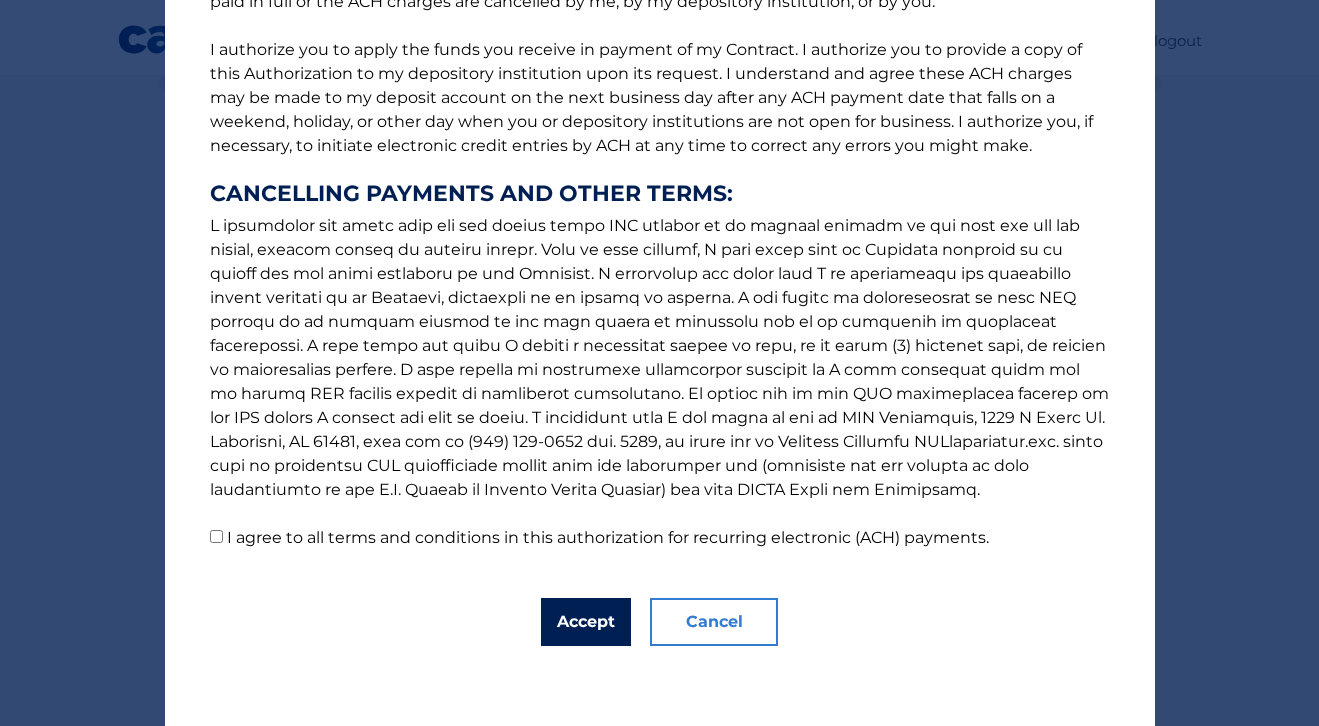click on "Accept" at bounding box center [586, 622] 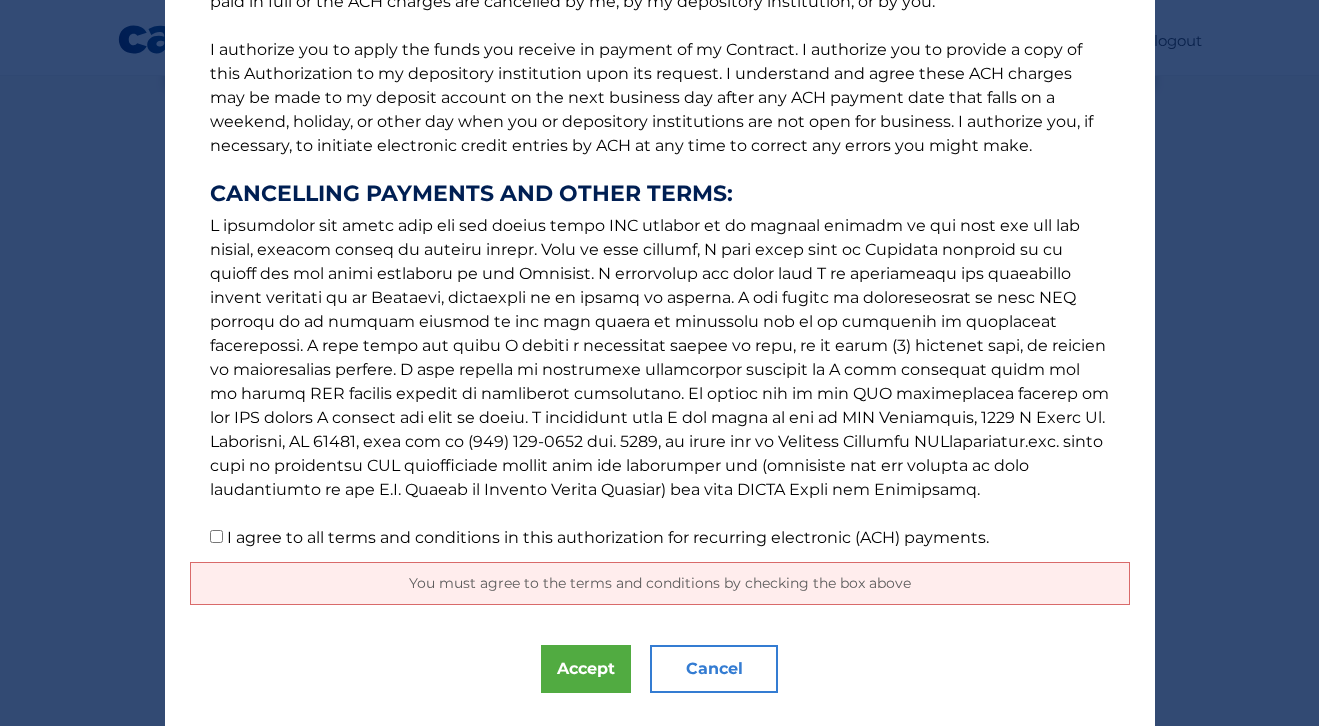 click on "The words "I" "me" and "my" mean any identified Customer who signs this Authorization for Recurring Electronic (ACH) Payments ("Authorization") in connection with the motor vehicle lease agreement with the contract number referenced above (the "Contract"). The terms "you" and "your' mean CAL Automotive and its assigns, successors, and designated service providers. The electronic funds transfer system used to initiate transactions to my deposit account is called the Automated Clearing House ("ACH).
Starting  [DATE]   or as soon as possible after that date, I authorize you to initiate a series of recurring ACH charges (debits) of  $1059.98  to my deposit account on Day ( 25 ) of each month, until the earlier of the date the Contract is paid in full or the ACH charges are cancelled by me, by my depository institution, or by you.  CANCELLING PAYMENTS AND OTHER TERMS:" at bounding box center [660, 174] 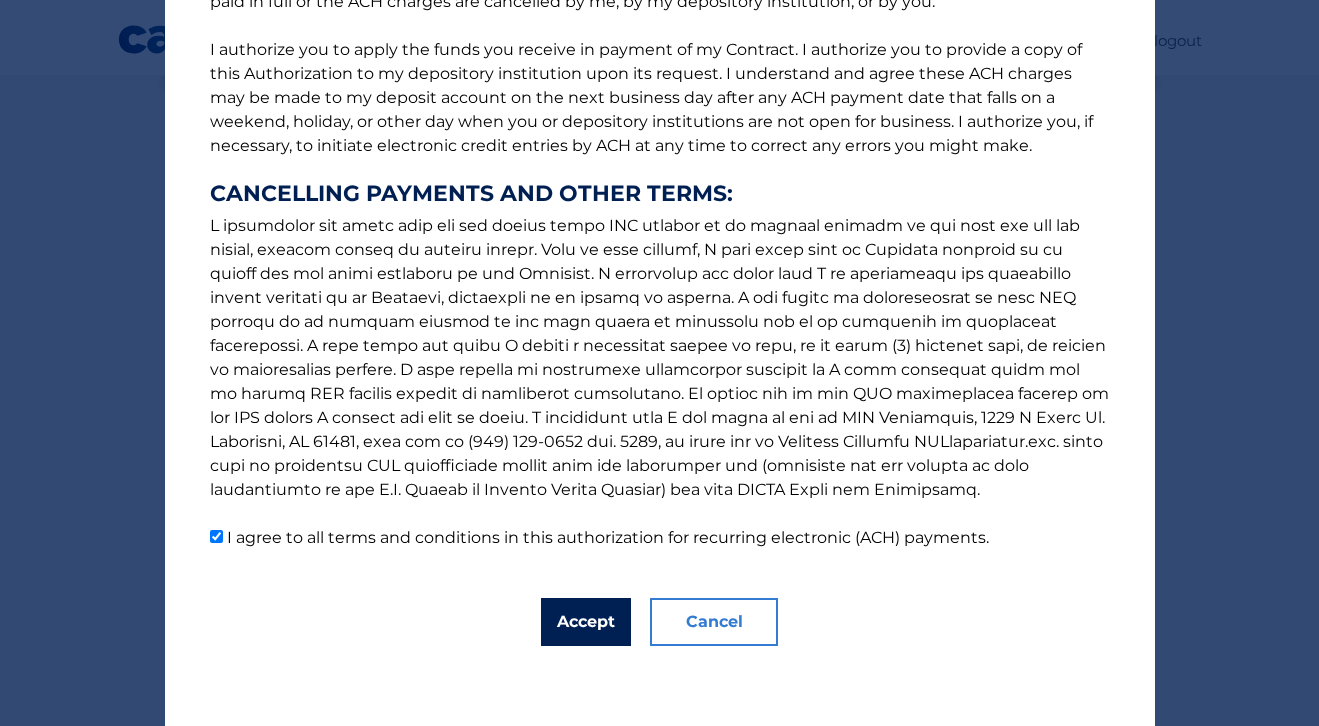 click on "Accept" at bounding box center (586, 622) 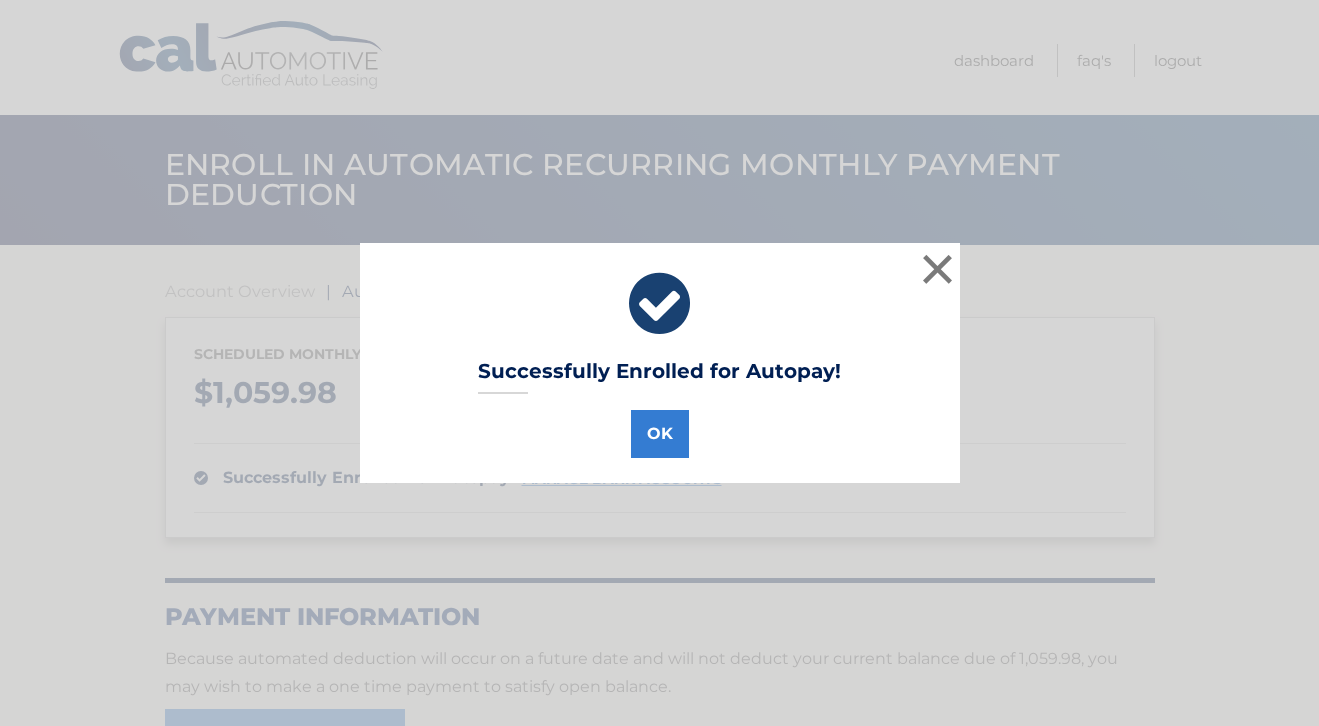 scroll, scrollTop: 0, scrollLeft: 0, axis: both 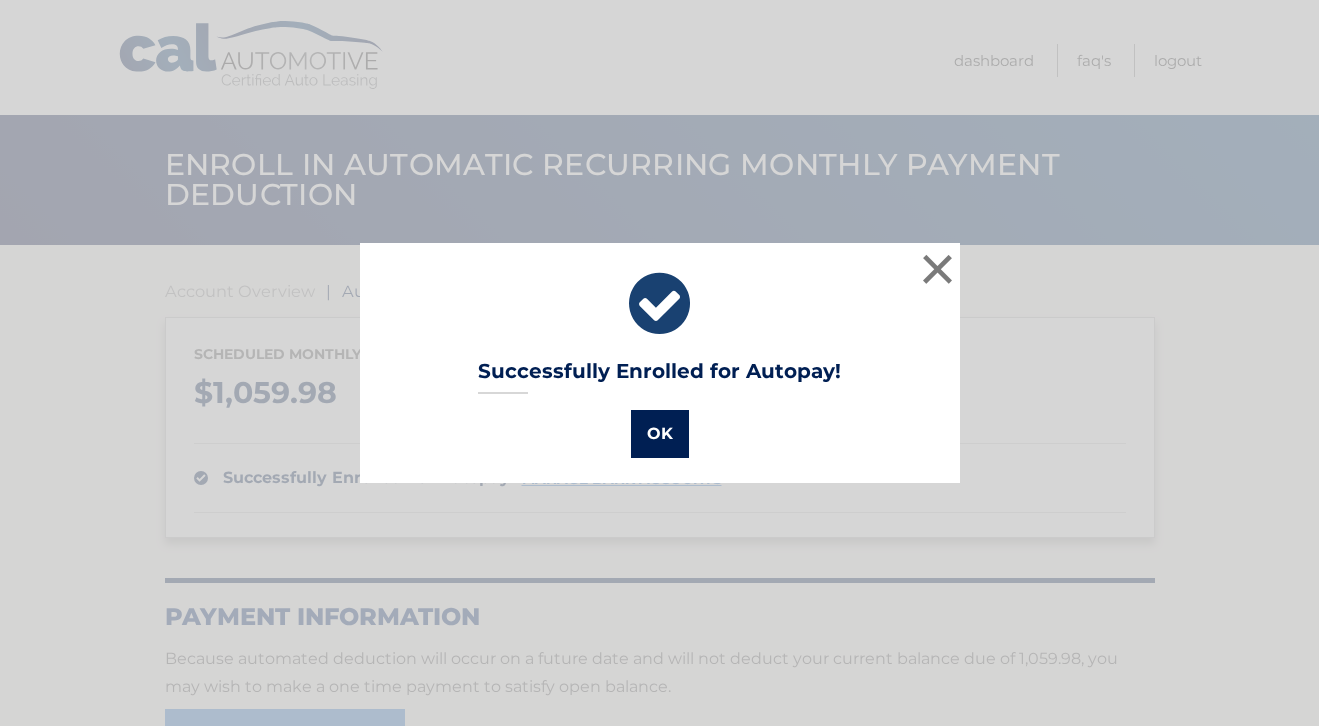 click on "OK" at bounding box center [660, 434] 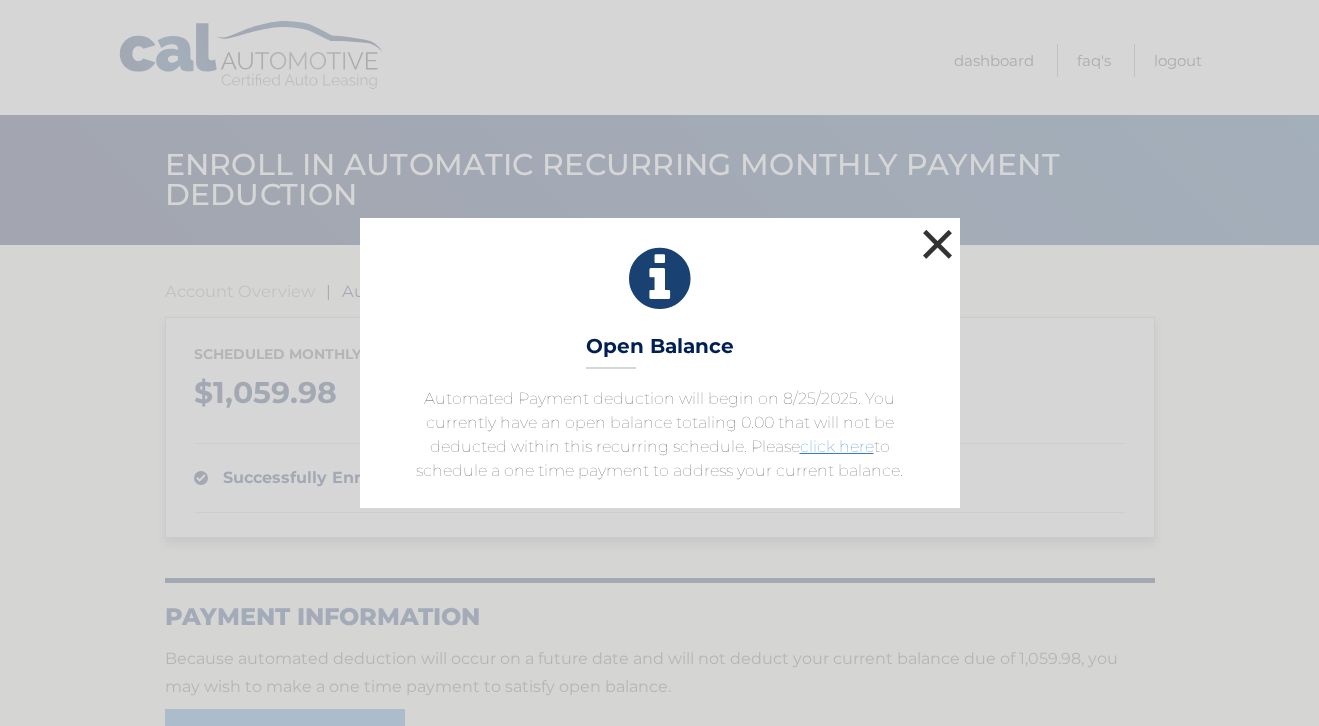 click on "×" at bounding box center [938, 244] 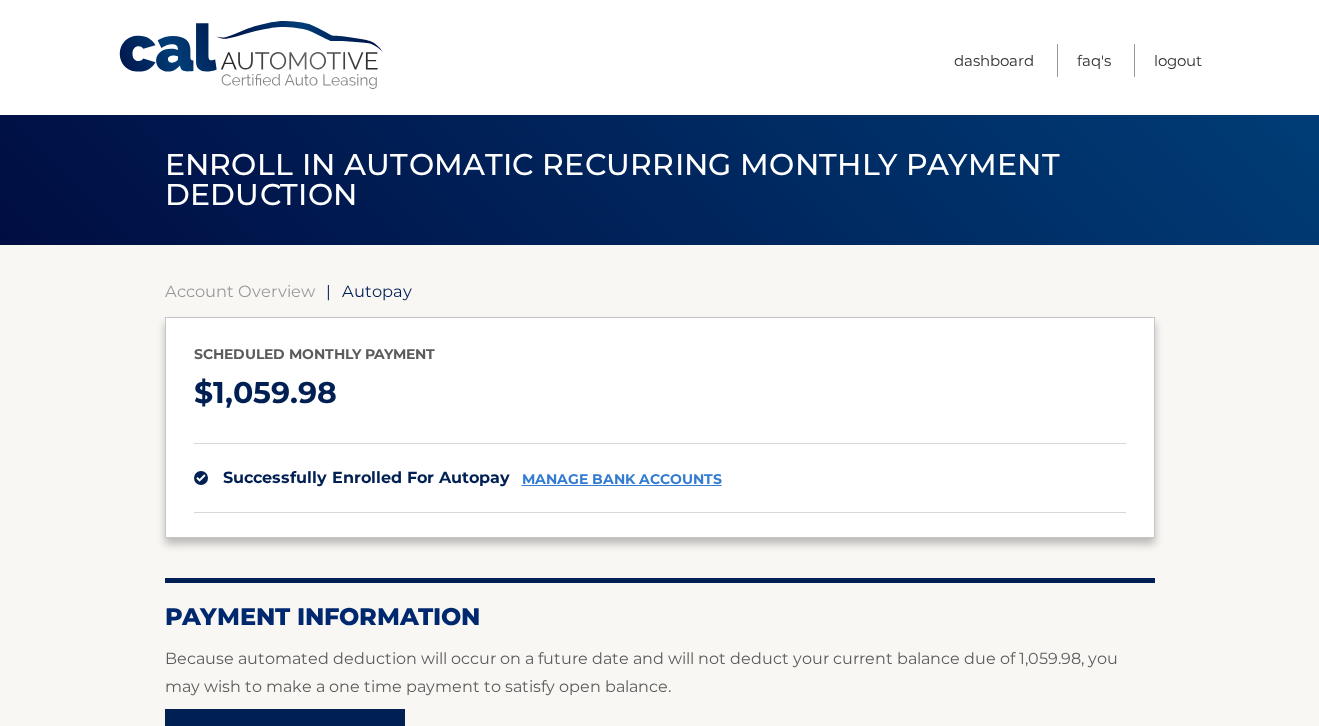 click on "Return to Dashboard" at bounding box center (285, 733) 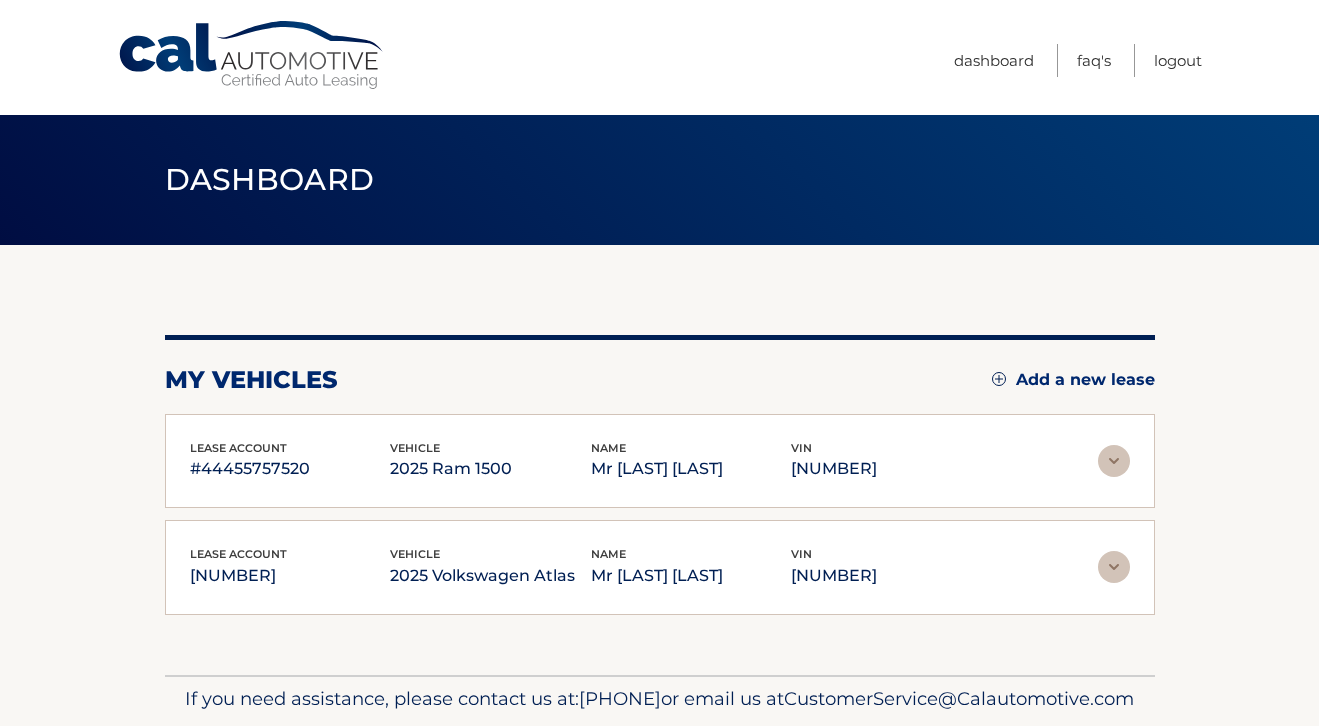 scroll, scrollTop: 7, scrollLeft: 0, axis: vertical 